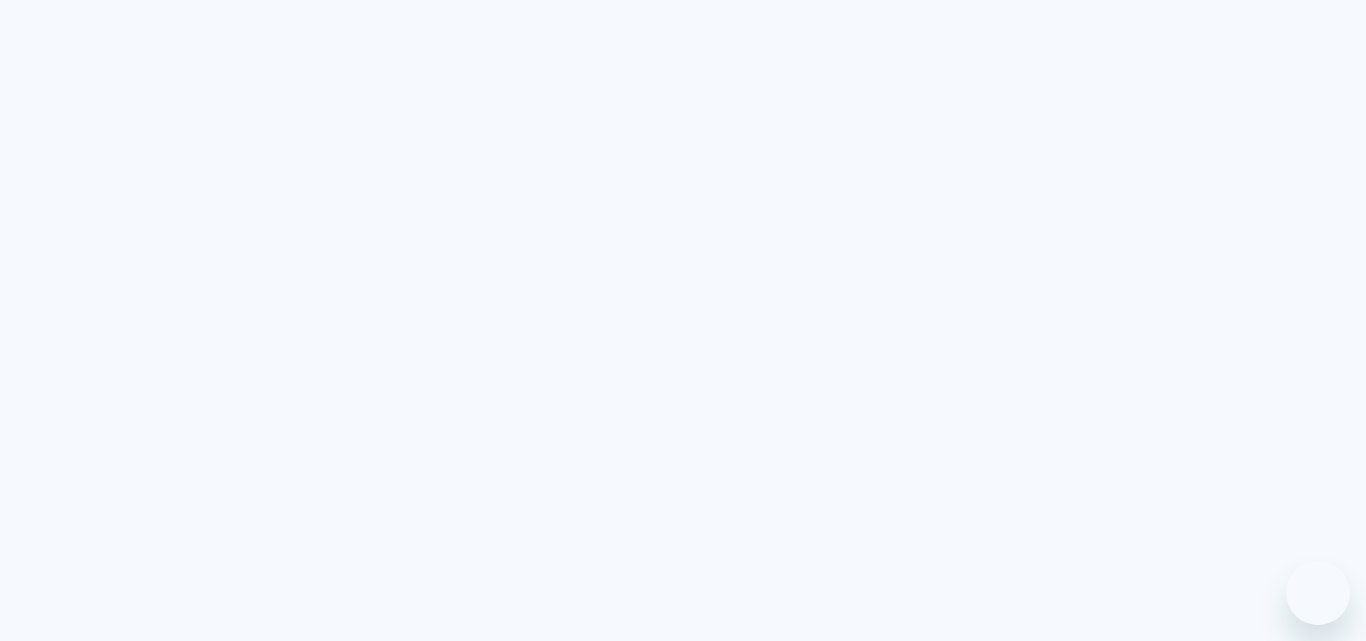scroll, scrollTop: 0, scrollLeft: 0, axis: both 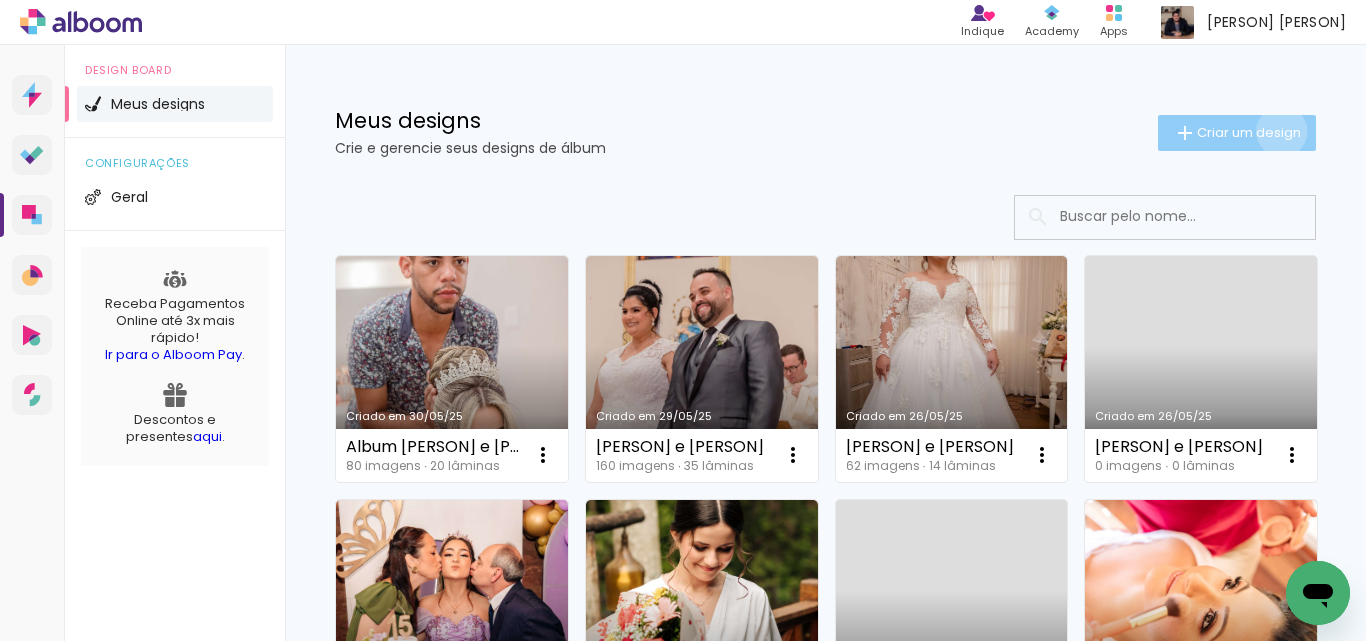 click on "Criar um design" 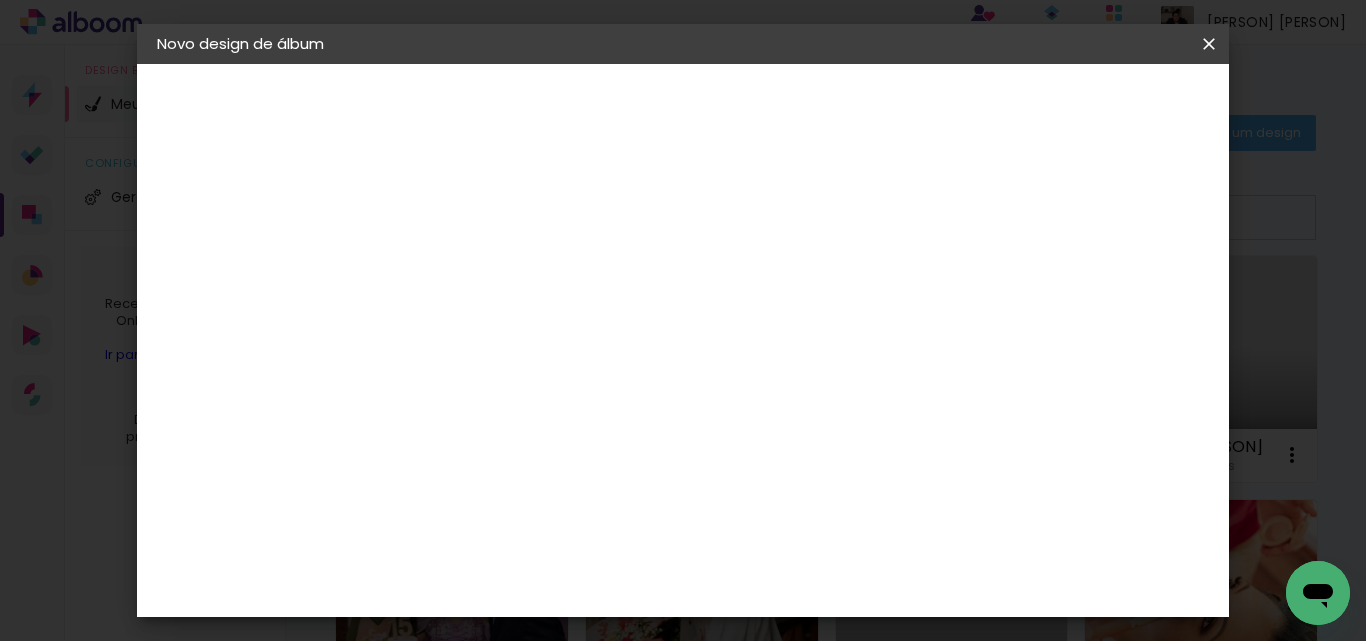 click at bounding box center (484, 268) 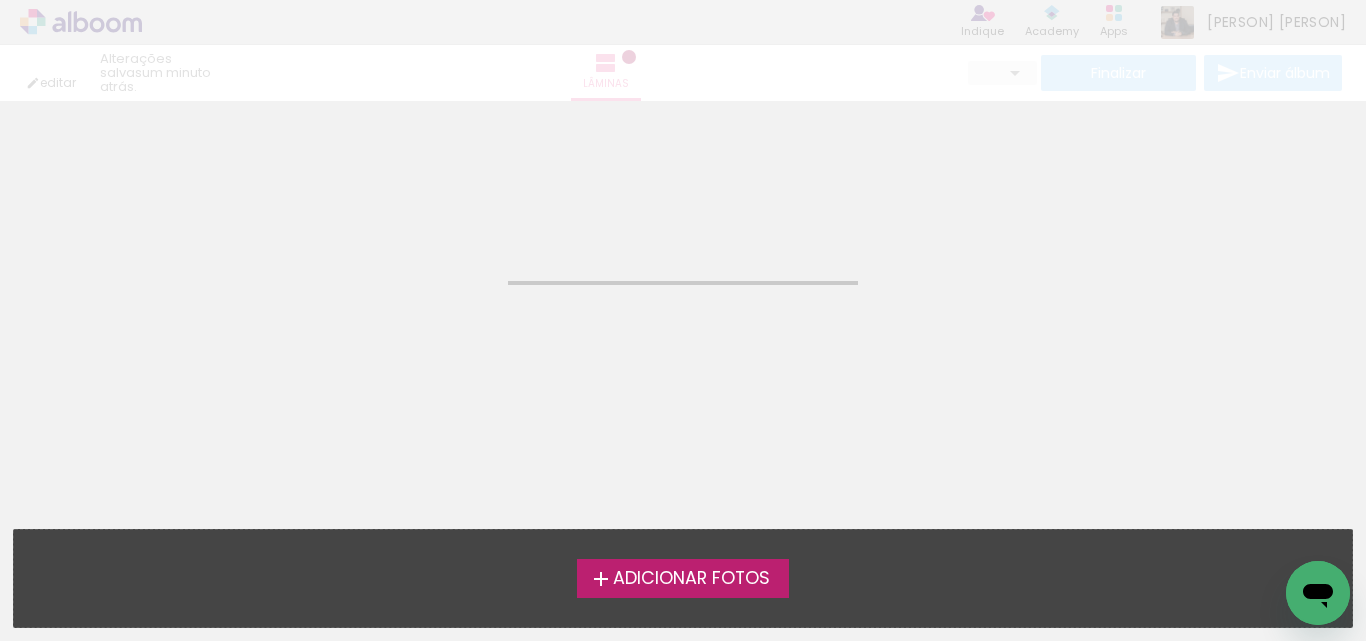 click on "Adicionar Fotos" at bounding box center (691, 579) 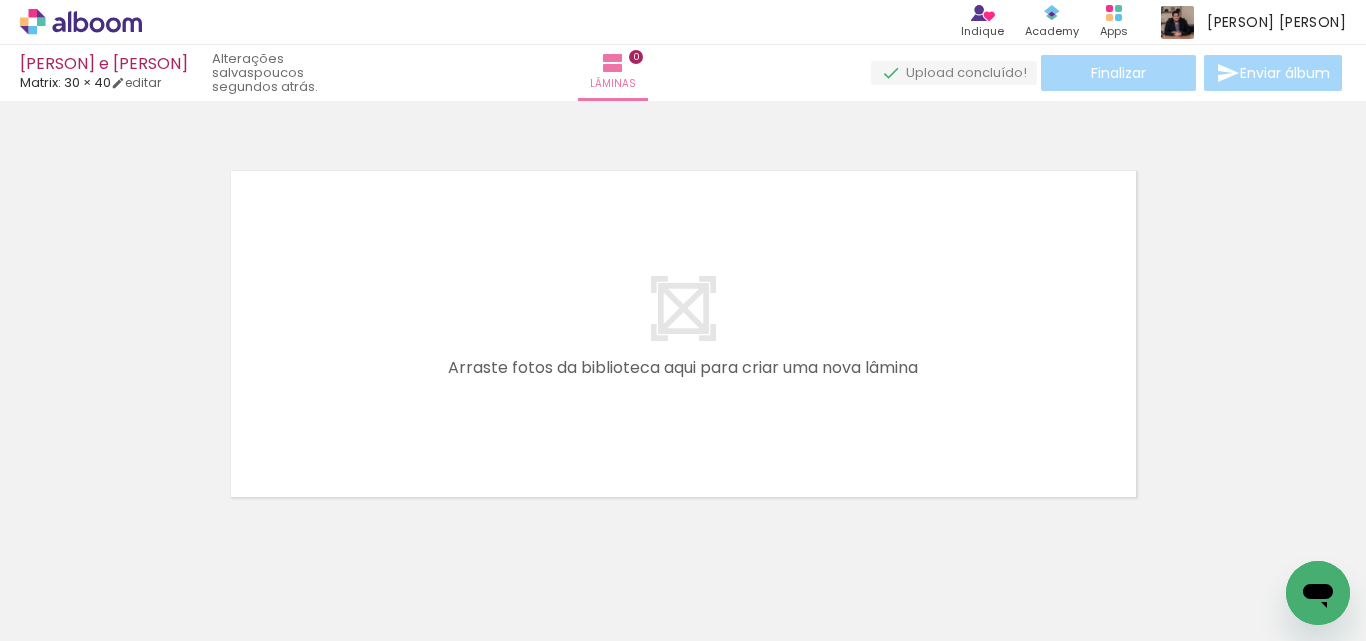 scroll, scrollTop: 26, scrollLeft: 0, axis: vertical 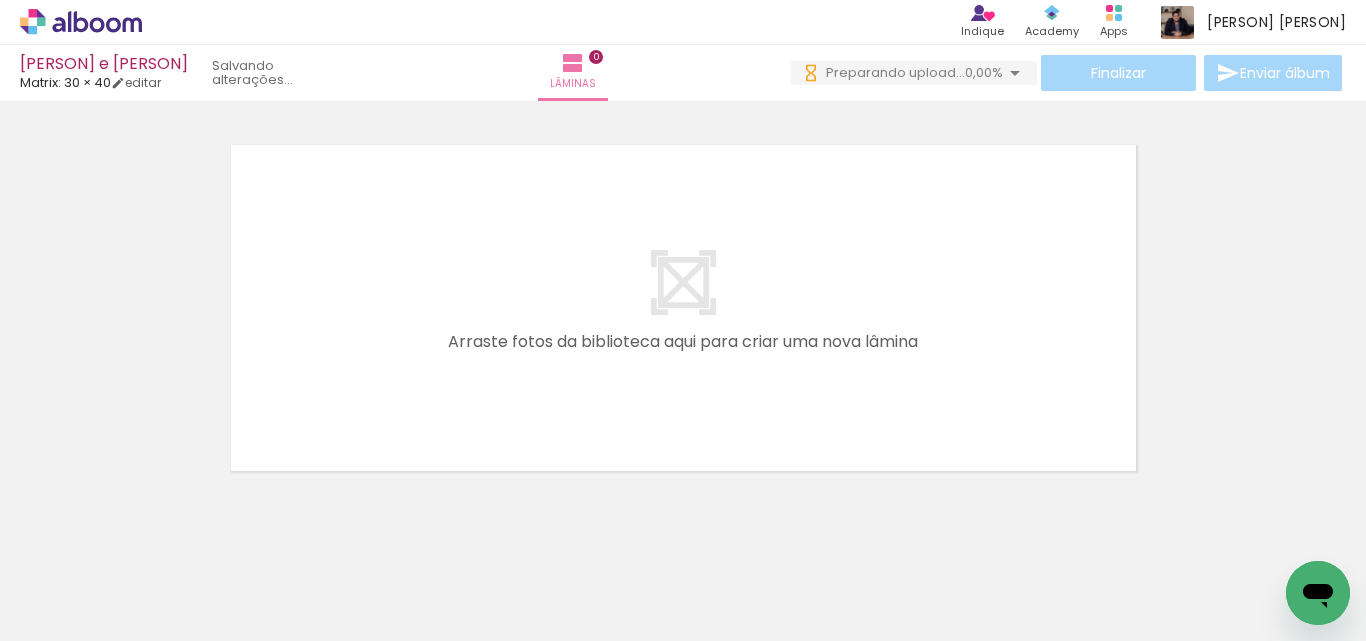 click at bounding box center (200, 574) 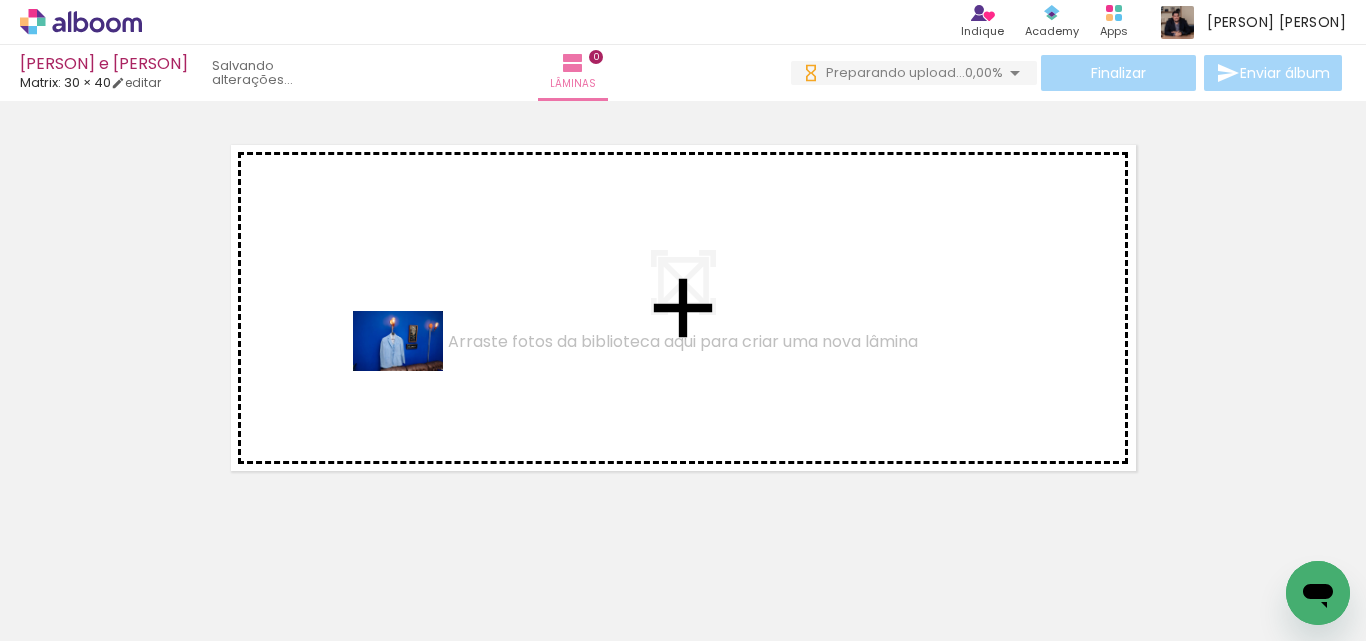 drag, startPoint x: 210, startPoint y: 573, endPoint x: 413, endPoint y: 371, distance: 286.37912 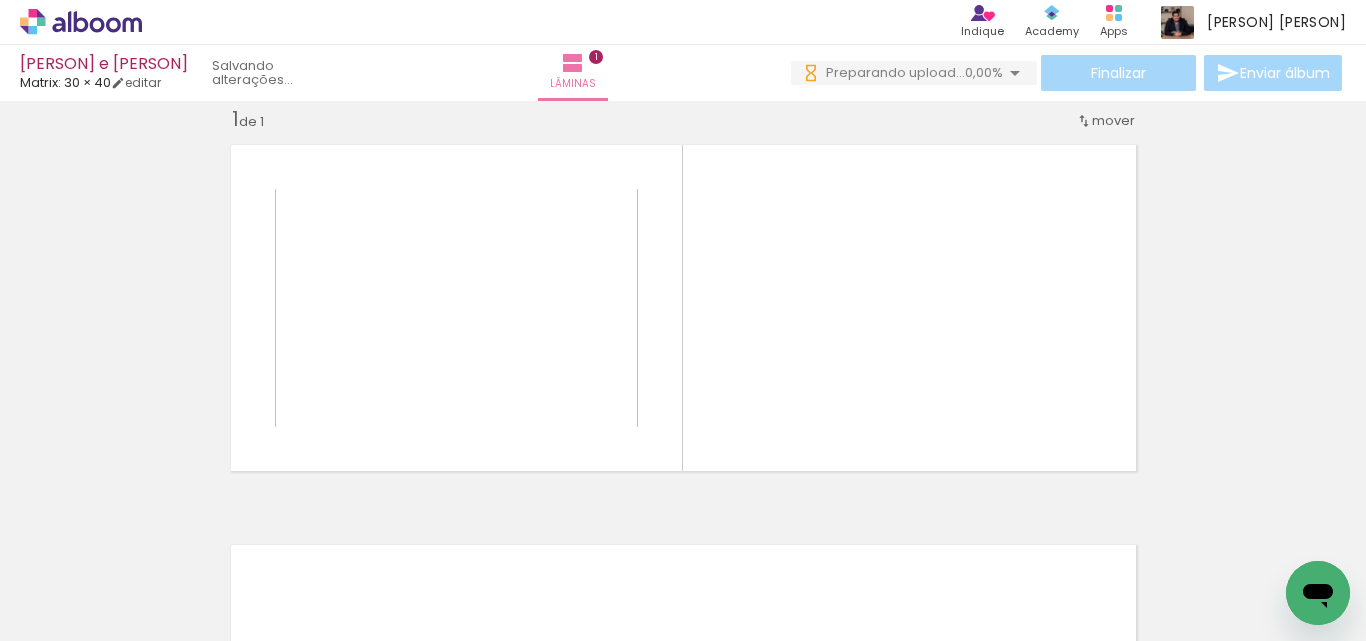 scroll, scrollTop: 26, scrollLeft: 0, axis: vertical 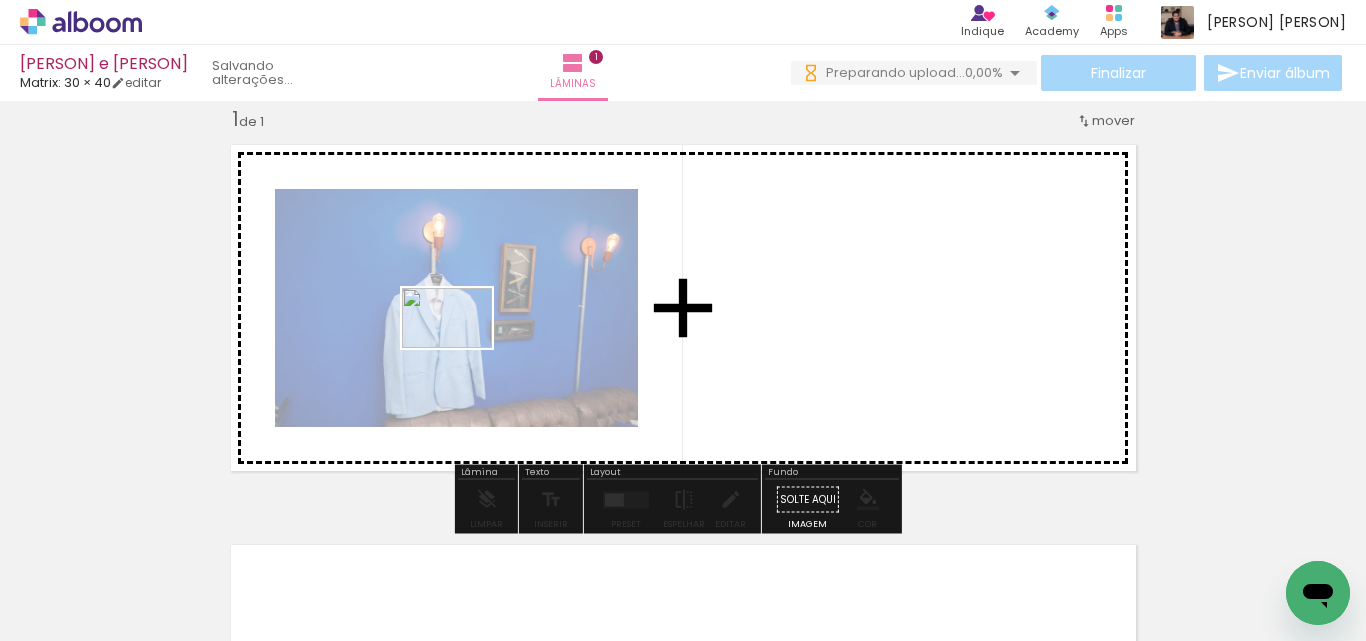 drag, startPoint x: 392, startPoint y: 442, endPoint x: 488, endPoint y: 338, distance: 141.53445 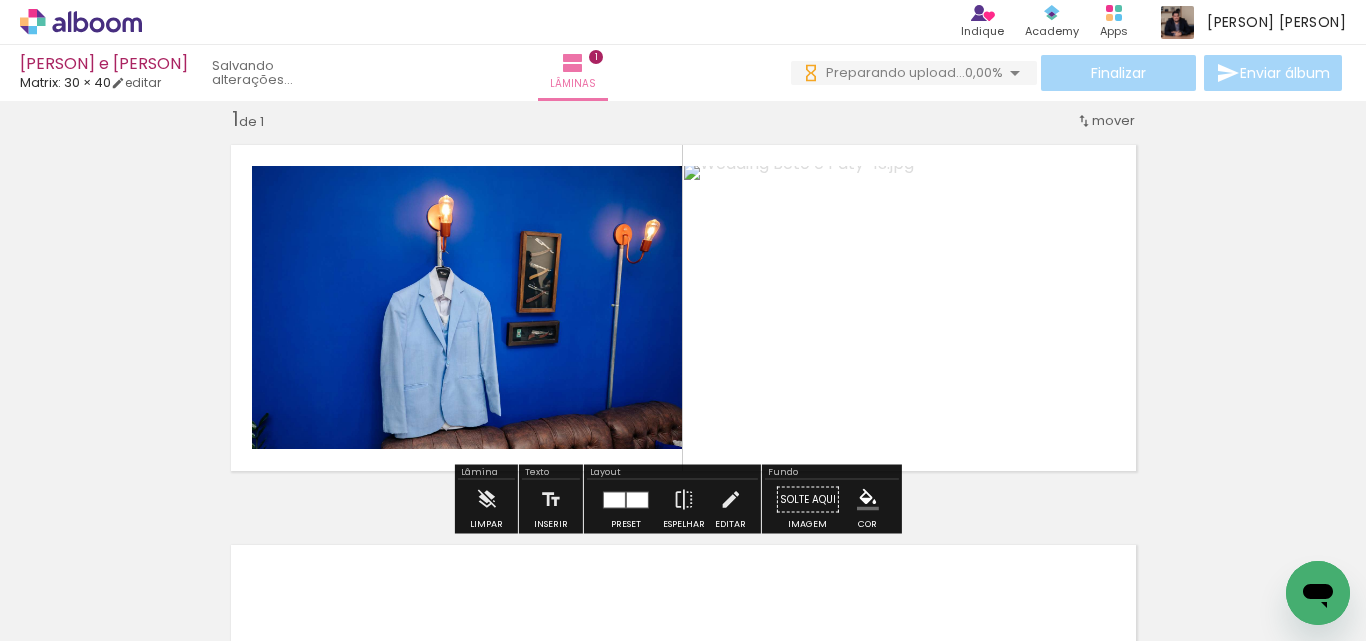 scroll, scrollTop: 0, scrollLeft: 0, axis: both 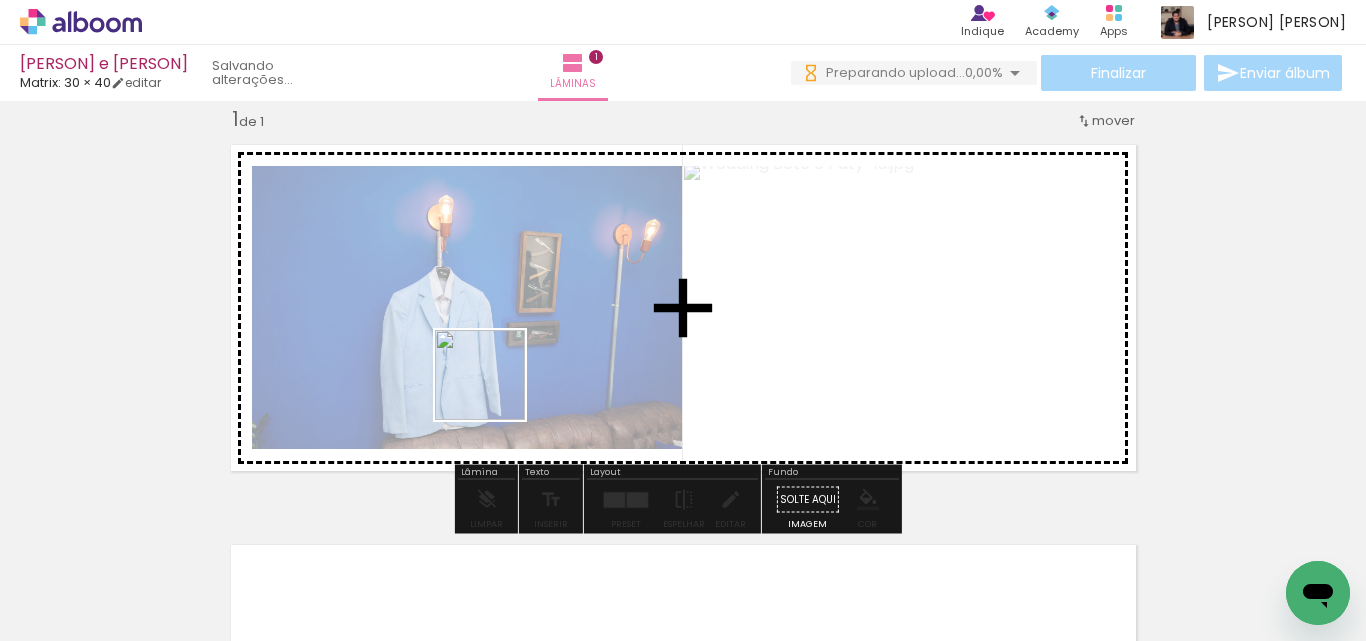 drag, startPoint x: 428, startPoint y: 578, endPoint x: 504, endPoint y: 372, distance: 219.57231 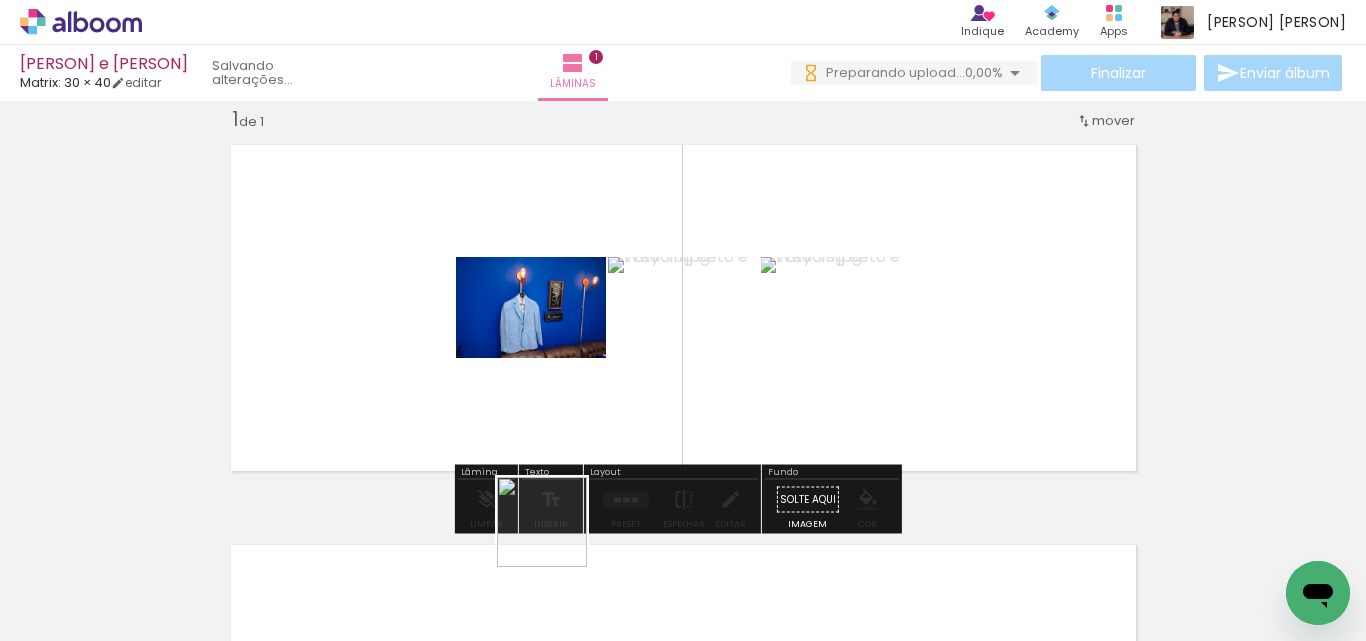 drag, startPoint x: 557, startPoint y: 537, endPoint x: 637, endPoint y: 572, distance: 87.32124 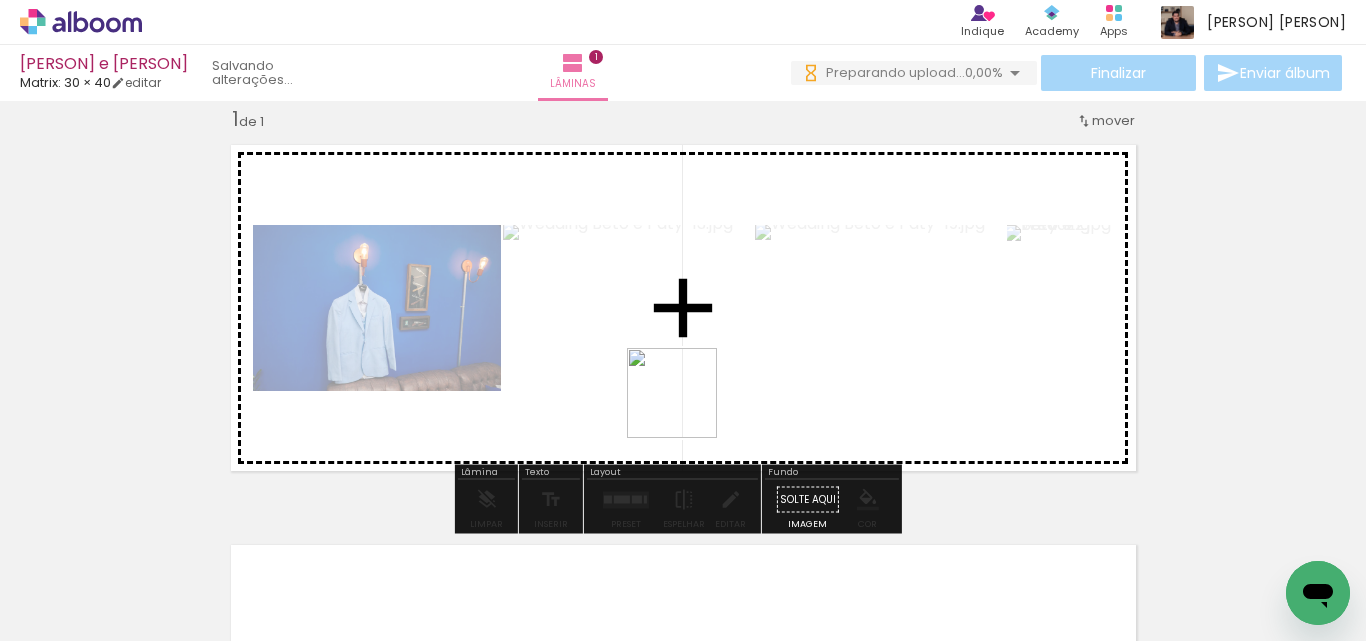 scroll, scrollTop: 0, scrollLeft: 0, axis: both 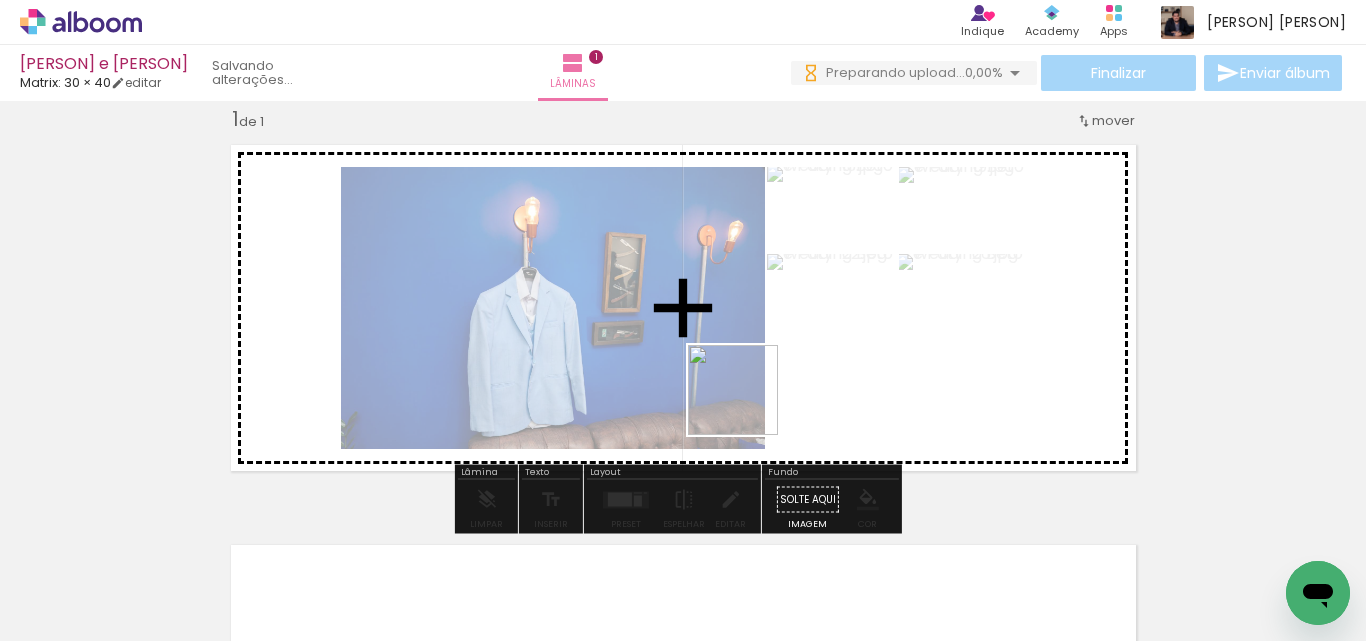 drag, startPoint x: 761, startPoint y: 557, endPoint x: 748, endPoint y: 405, distance: 152.5549 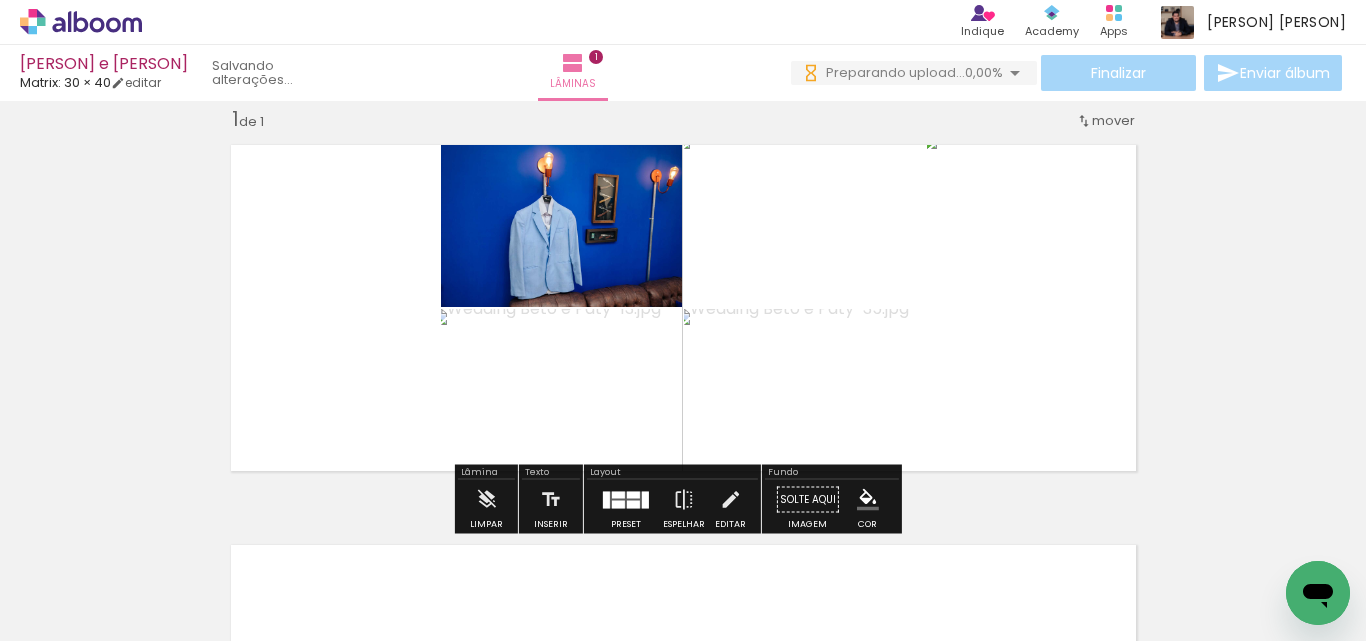 scroll, scrollTop: 0, scrollLeft: 0, axis: both 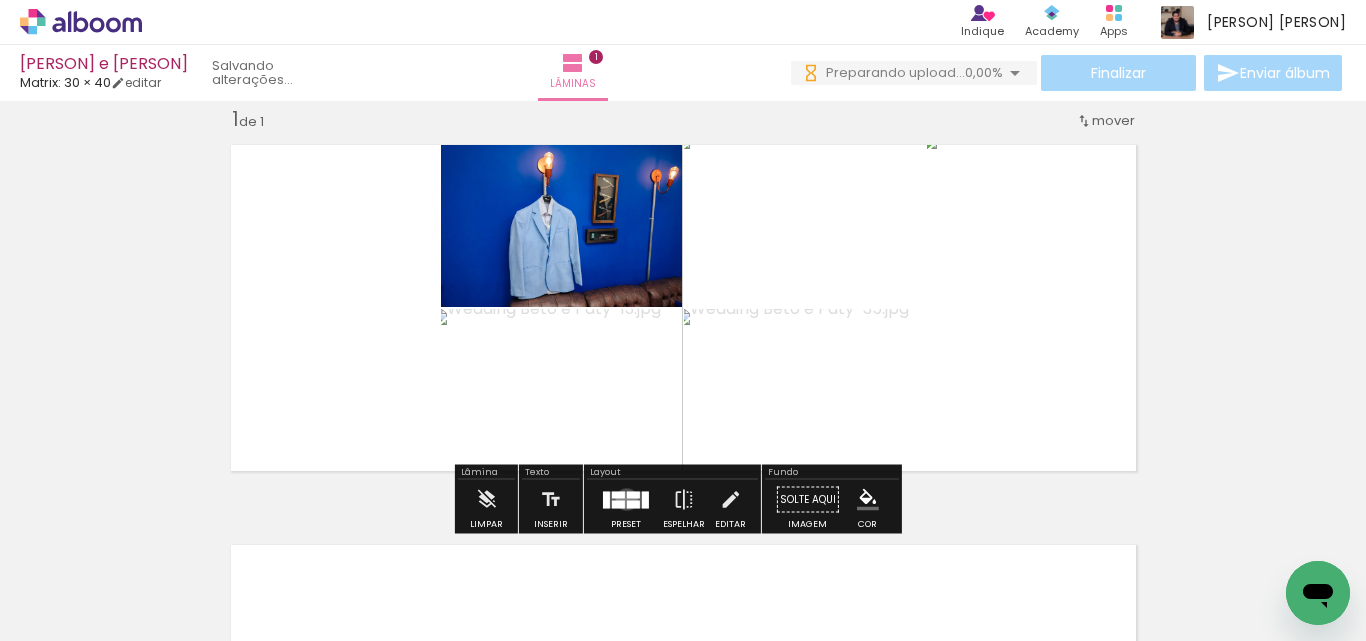 click at bounding box center (626, 499) 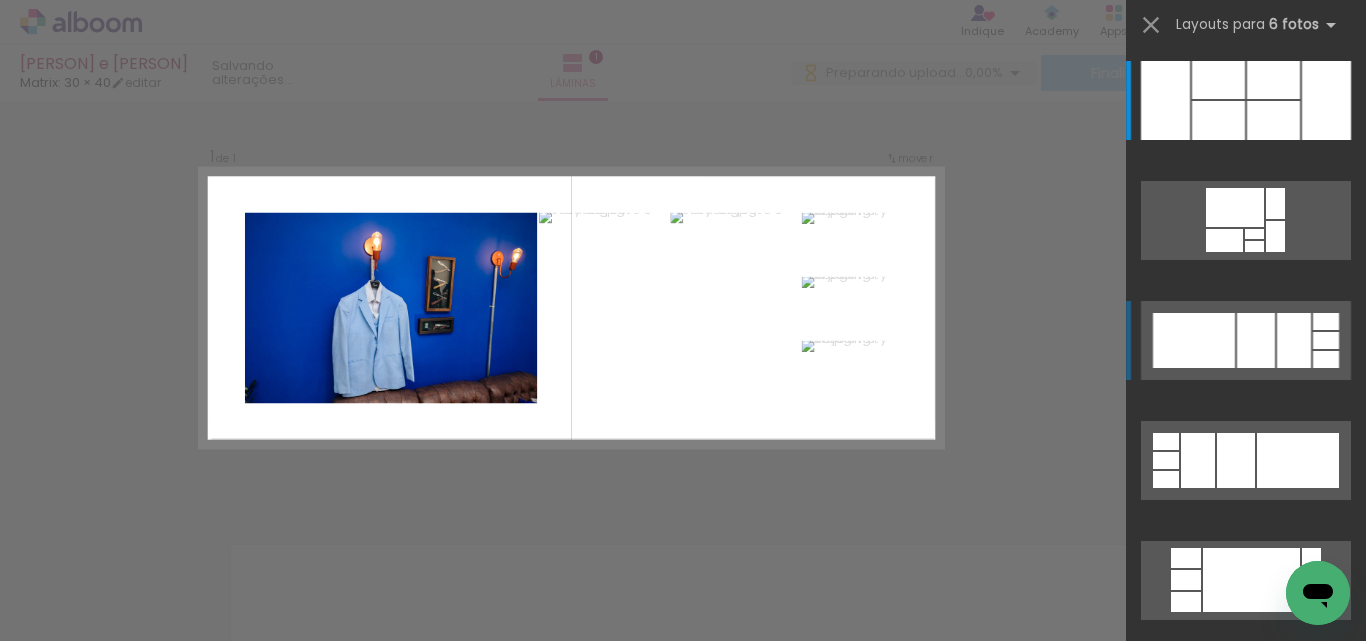 scroll, scrollTop: 0, scrollLeft: 0, axis: both 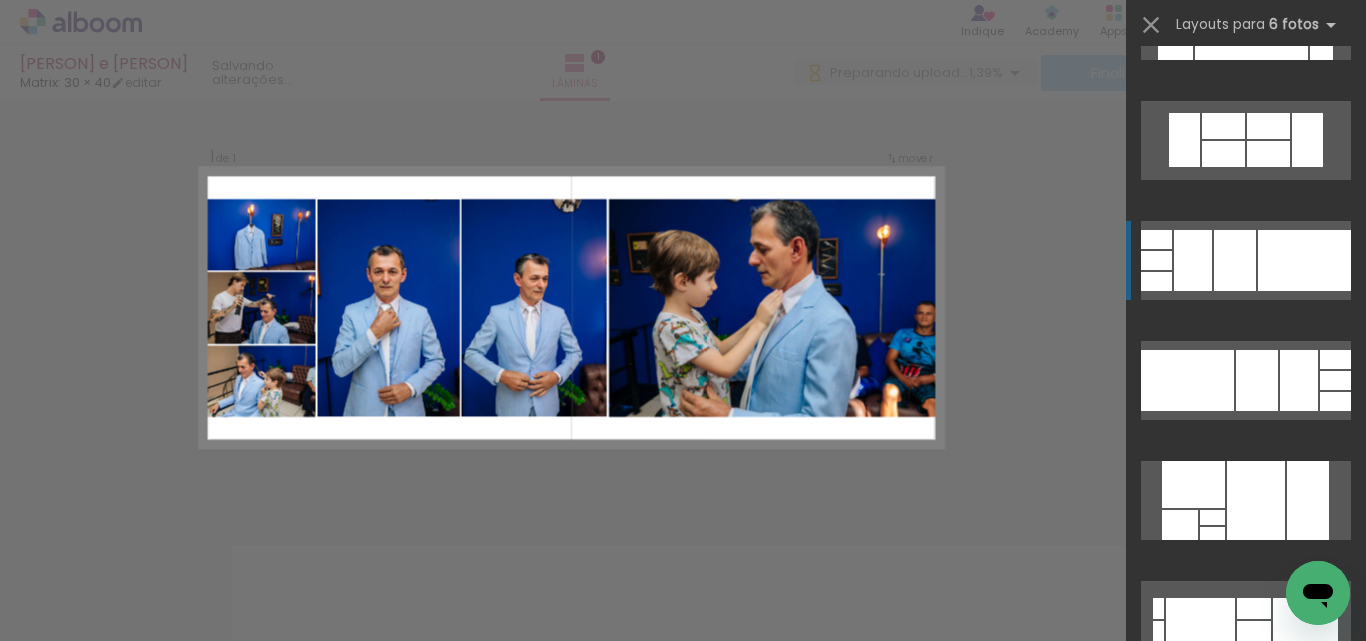 click at bounding box center [1236, 758] 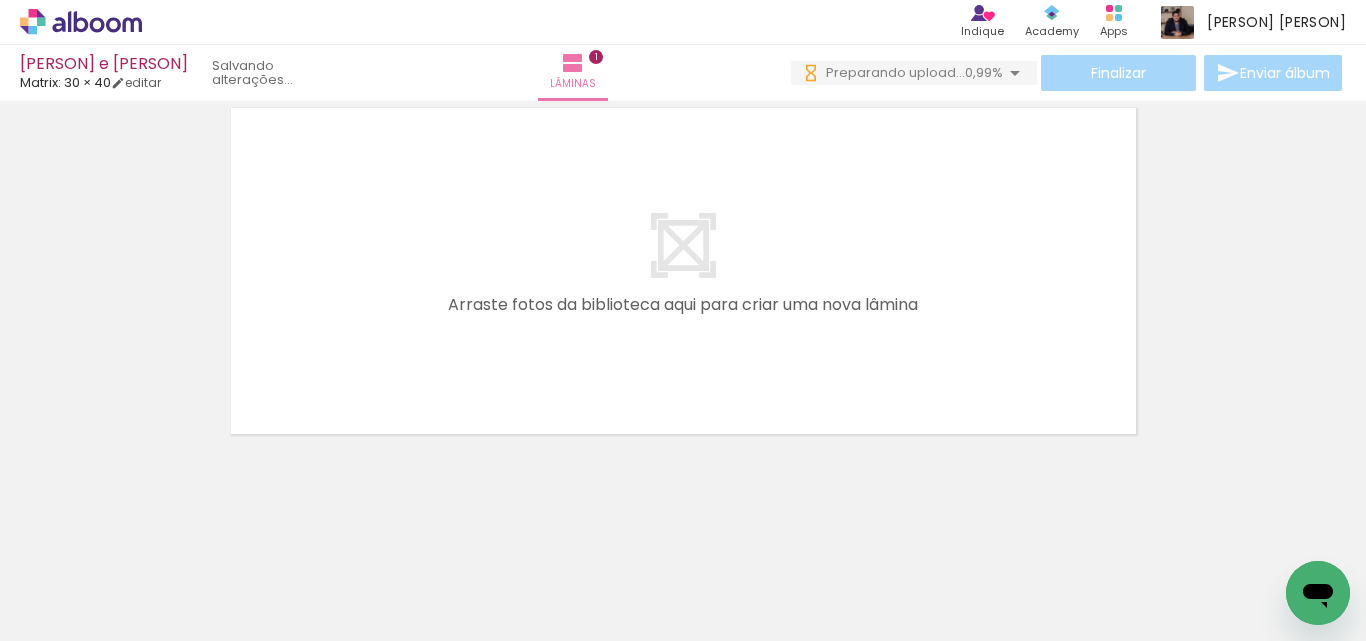 click at bounding box center [-216, 574] 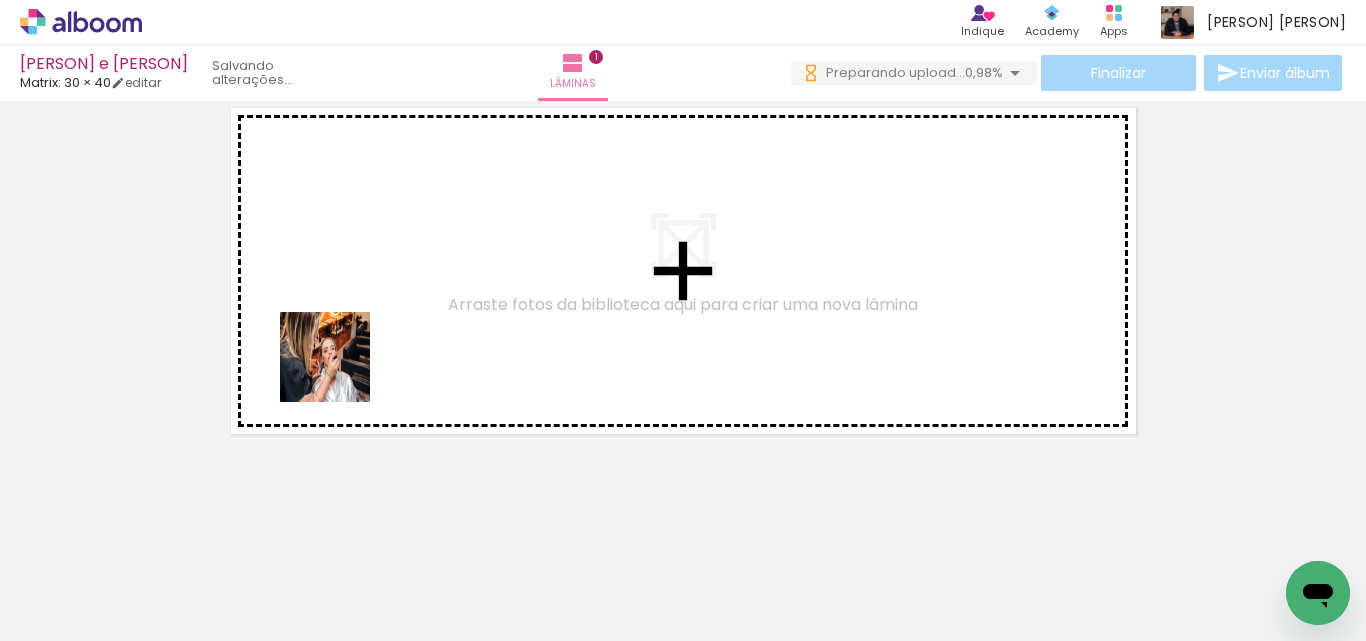 drag, startPoint x: 340, startPoint y: 372, endPoint x: 429, endPoint y: 397, distance: 92.44458 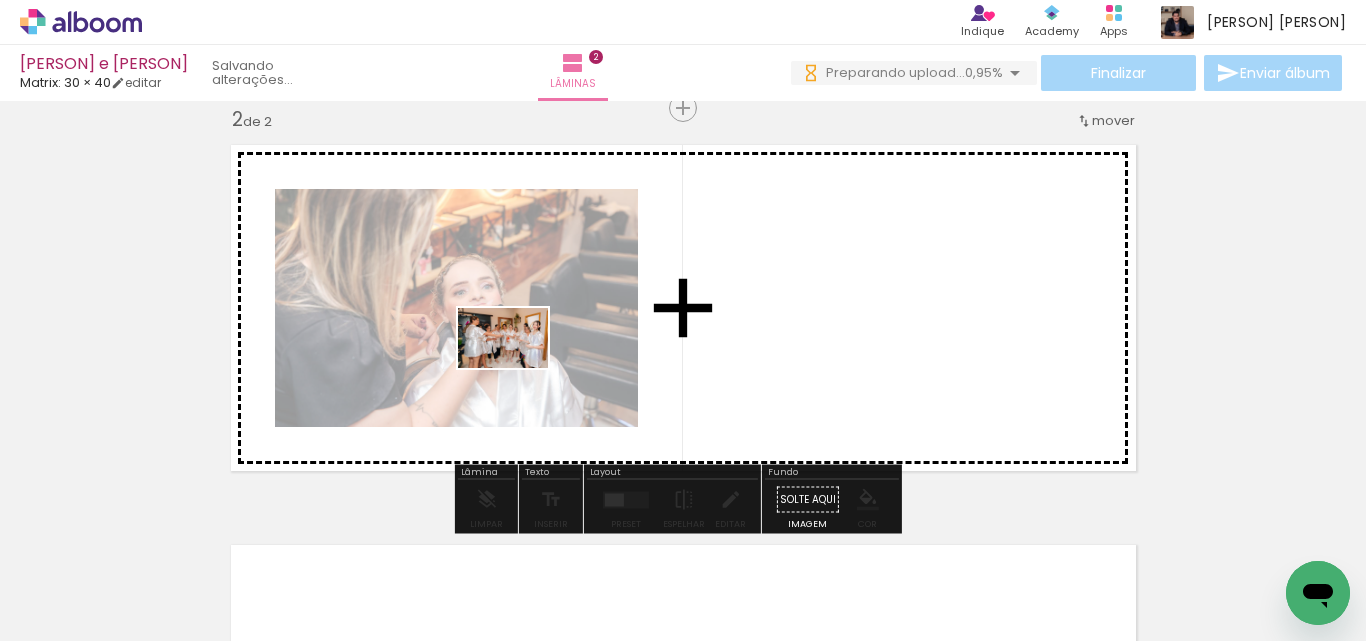 drag, startPoint x: 357, startPoint y: 588, endPoint x: 518, endPoint y: 368, distance: 272.61877 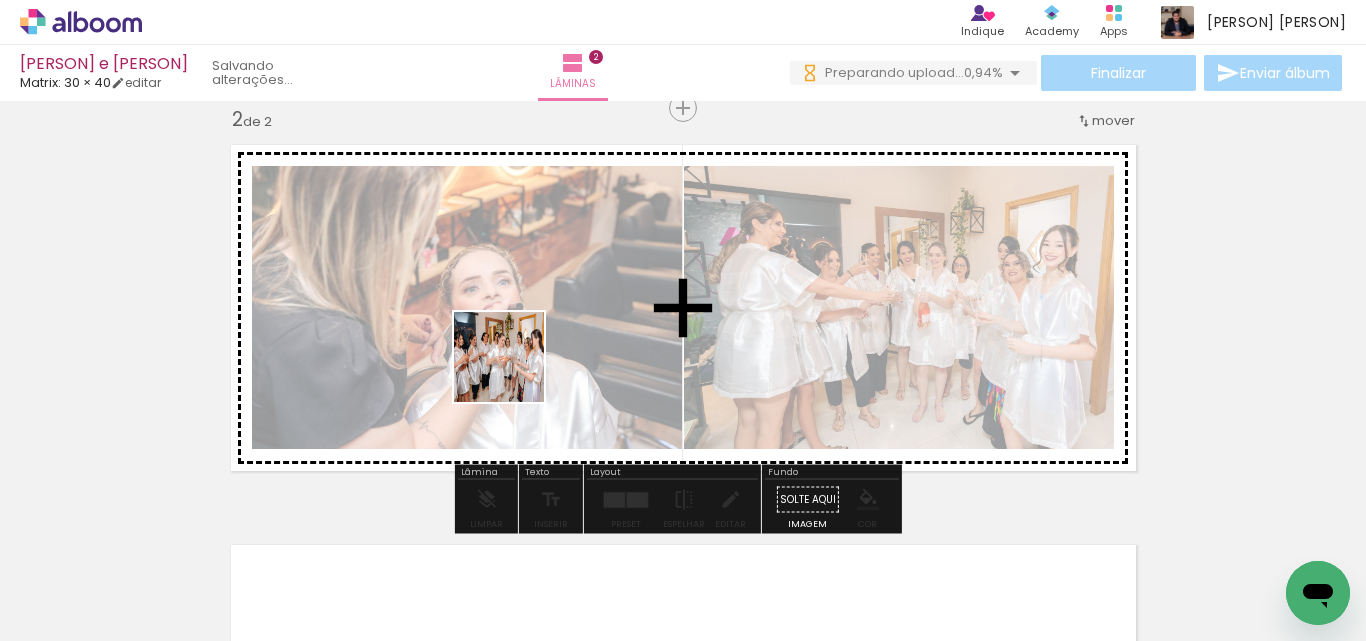 drag, startPoint x: 446, startPoint y: 570, endPoint x: 514, endPoint y: 372, distance: 209.35138 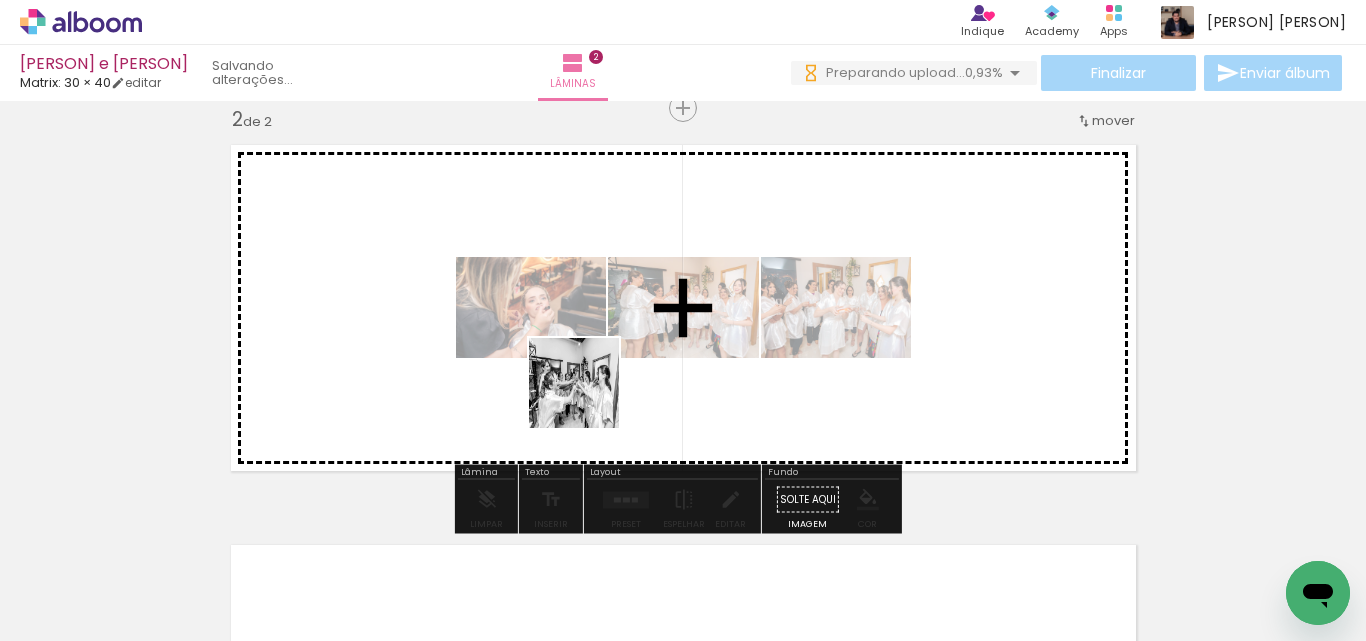 drag, startPoint x: 547, startPoint y: 554, endPoint x: 593, endPoint y: 393, distance: 167.44252 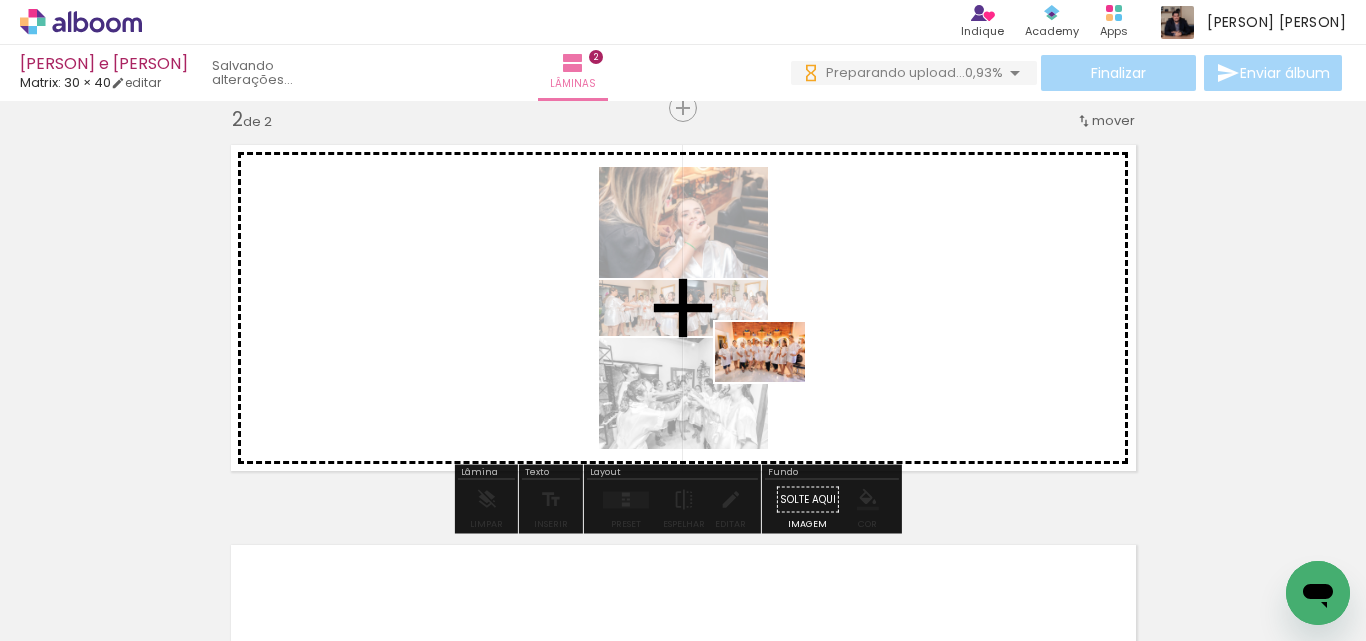 drag, startPoint x: 669, startPoint y: 569, endPoint x: 775, endPoint y: 382, distance: 214.95348 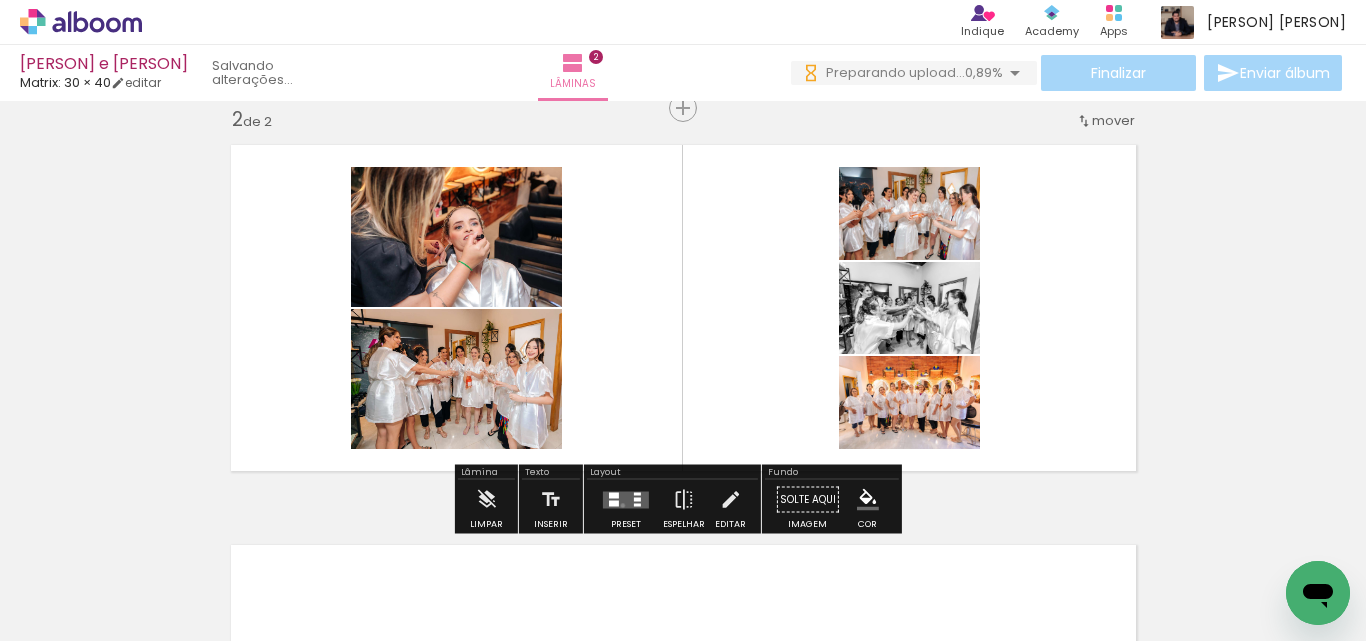 click at bounding box center [626, 499] 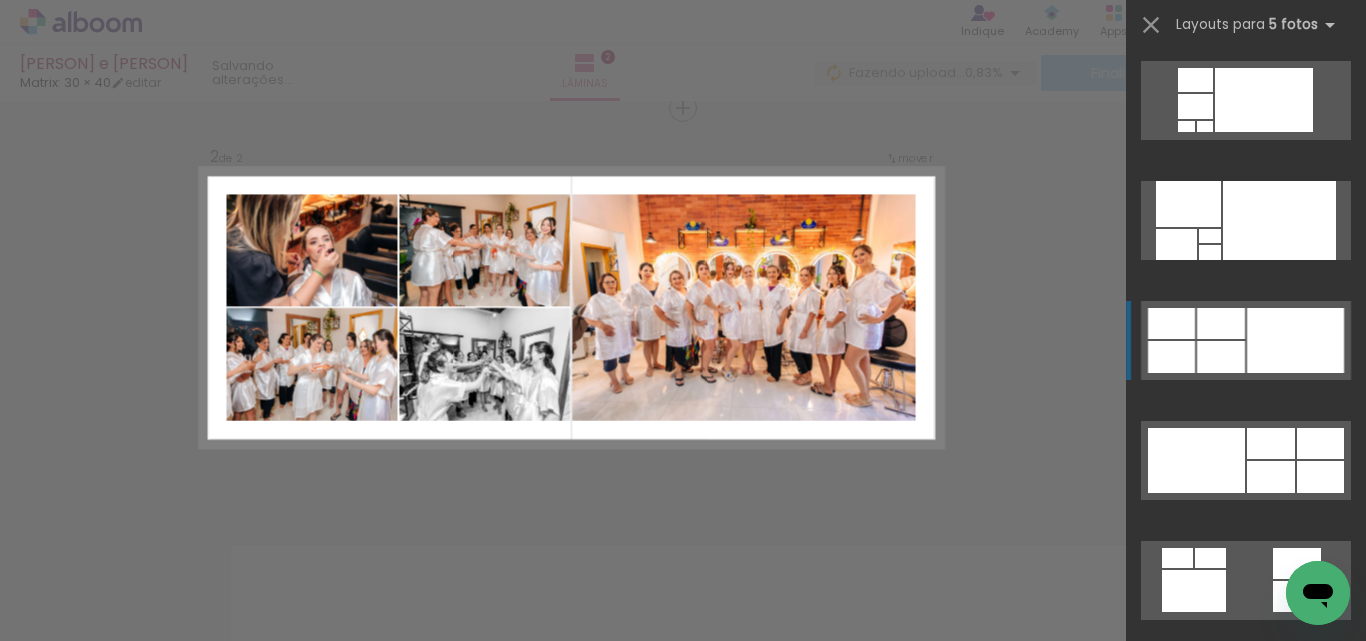 click at bounding box center [1267, -380] 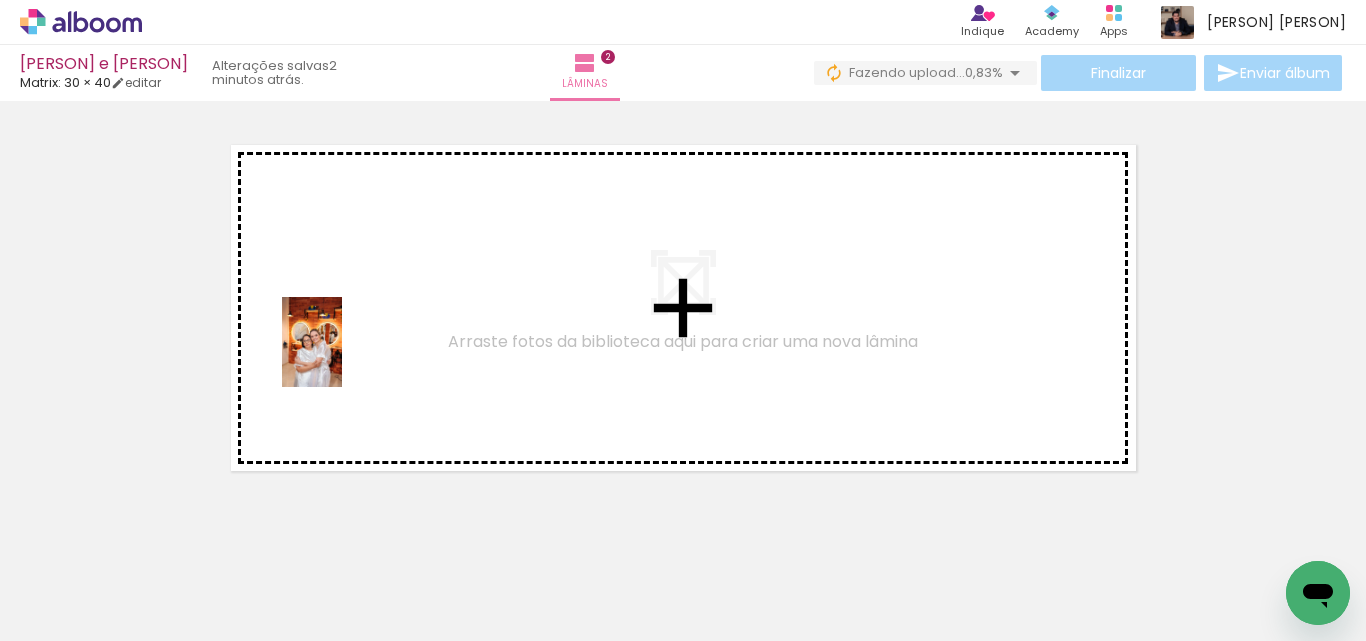 drag, startPoint x: 231, startPoint y: 585, endPoint x: 342, endPoint y: 357, distance: 253.5843 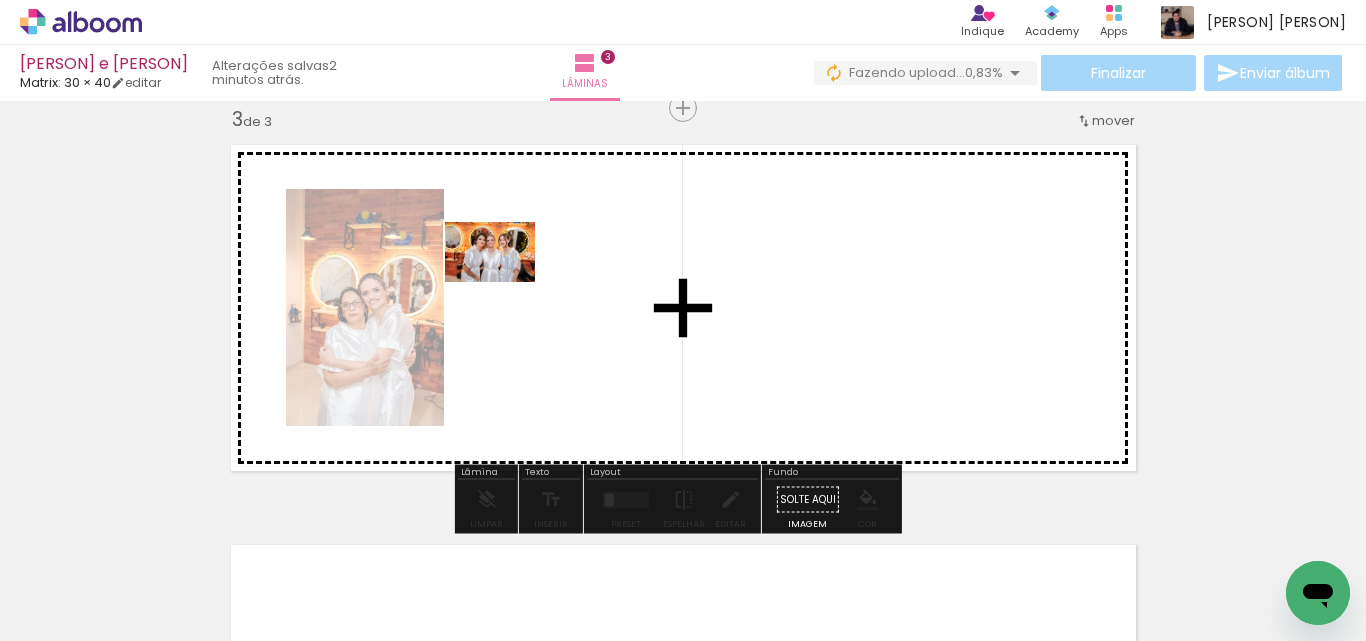 drag, startPoint x: 334, startPoint y: 558, endPoint x: 505, endPoint y: 282, distance: 324.67984 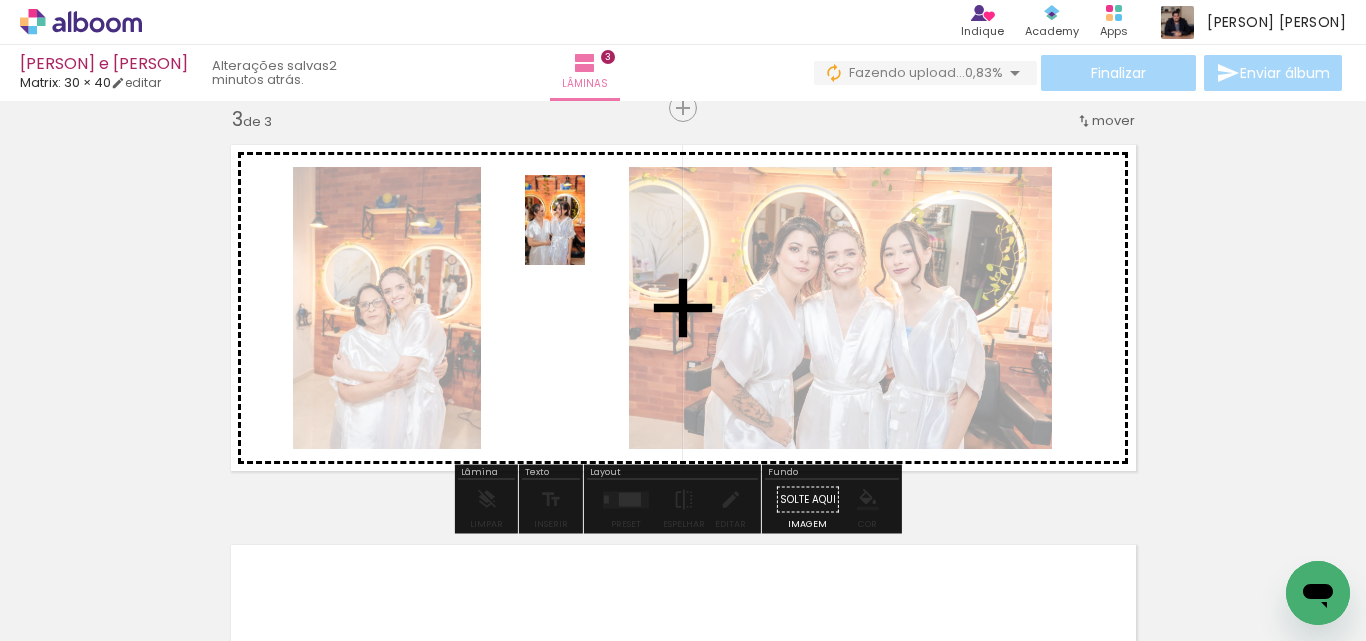 drag, startPoint x: 444, startPoint y: 568, endPoint x: 582, endPoint y: 303, distance: 298.77917 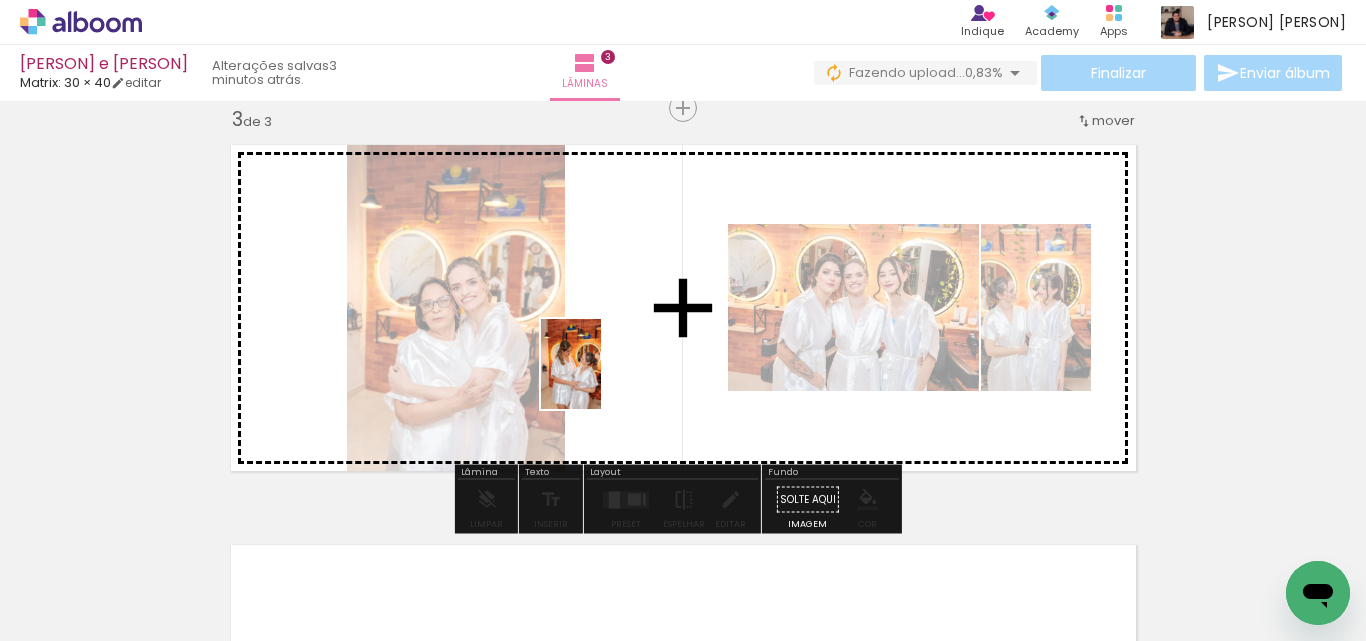 drag, startPoint x: 534, startPoint y: 560, endPoint x: 601, endPoint y: 379, distance: 193.0026 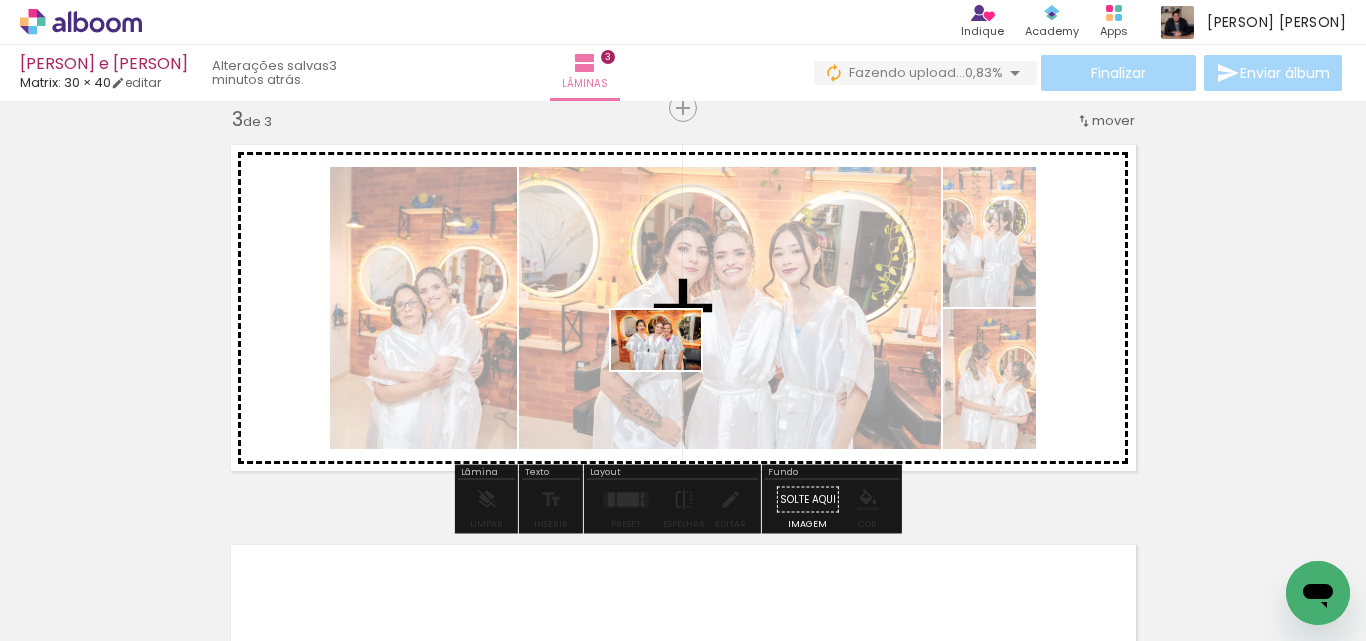 drag, startPoint x: 670, startPoint y: 573, endPoint x: 671, endPoint y: 369, distance: 204.00246 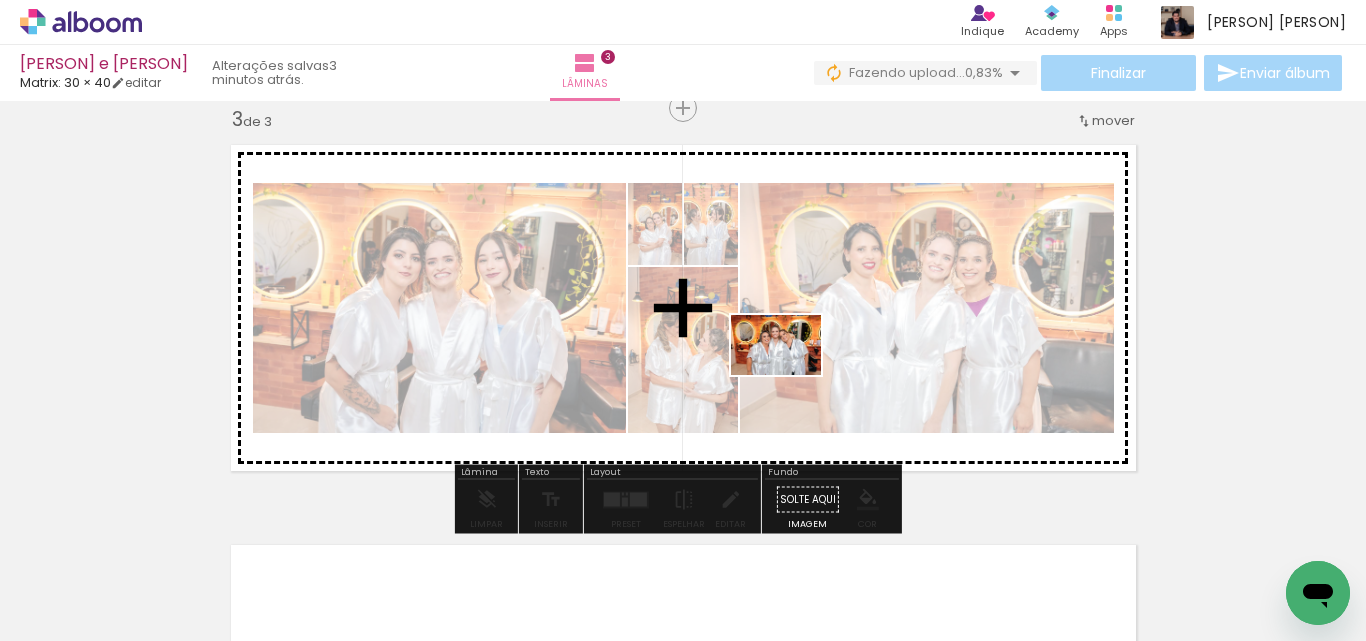 drag, startPoint x: 811, startPoint y: 576, endPoint x: 791, endPoint y: 372, distance: 204.97804 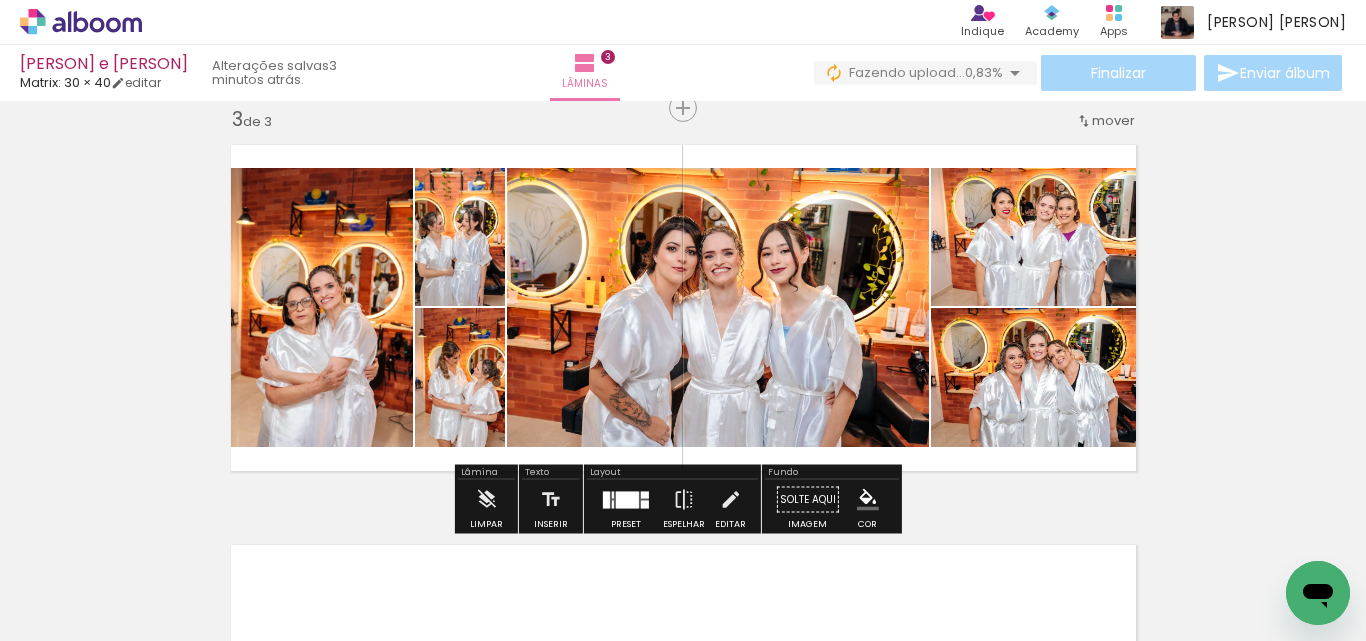 click at bounding box center (627, 499) 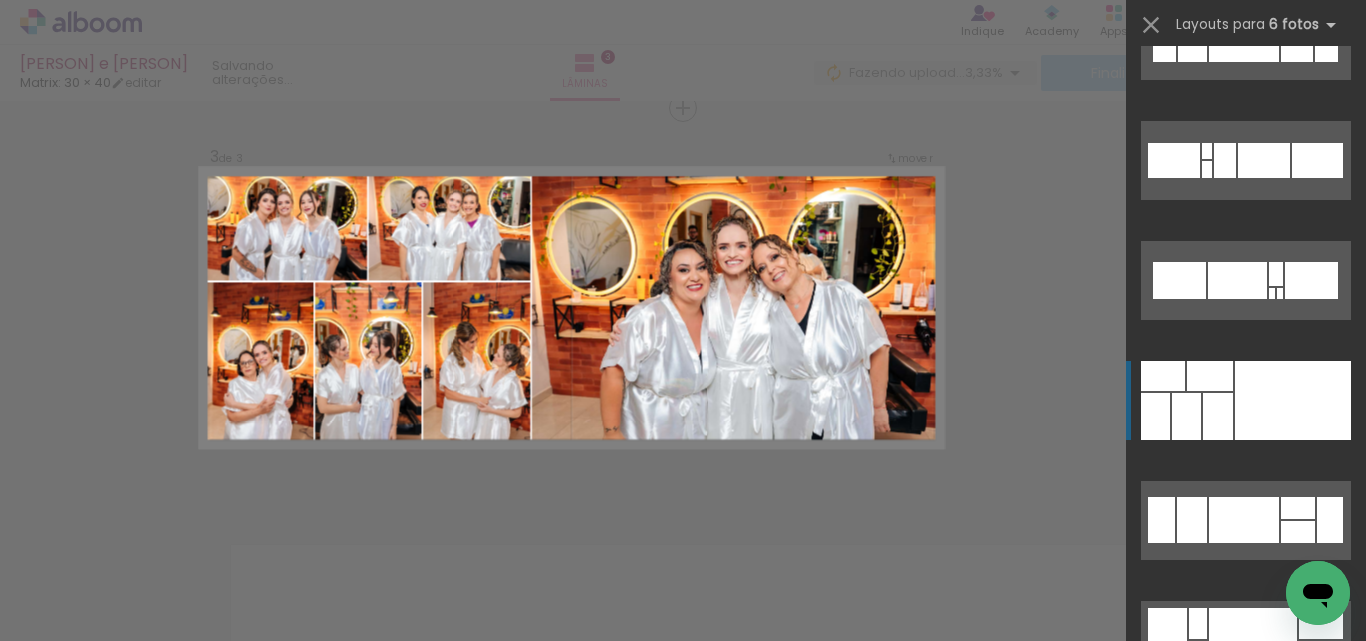 scroll, scrollTop: 1000, scrollLeft: 0, axis: vertical 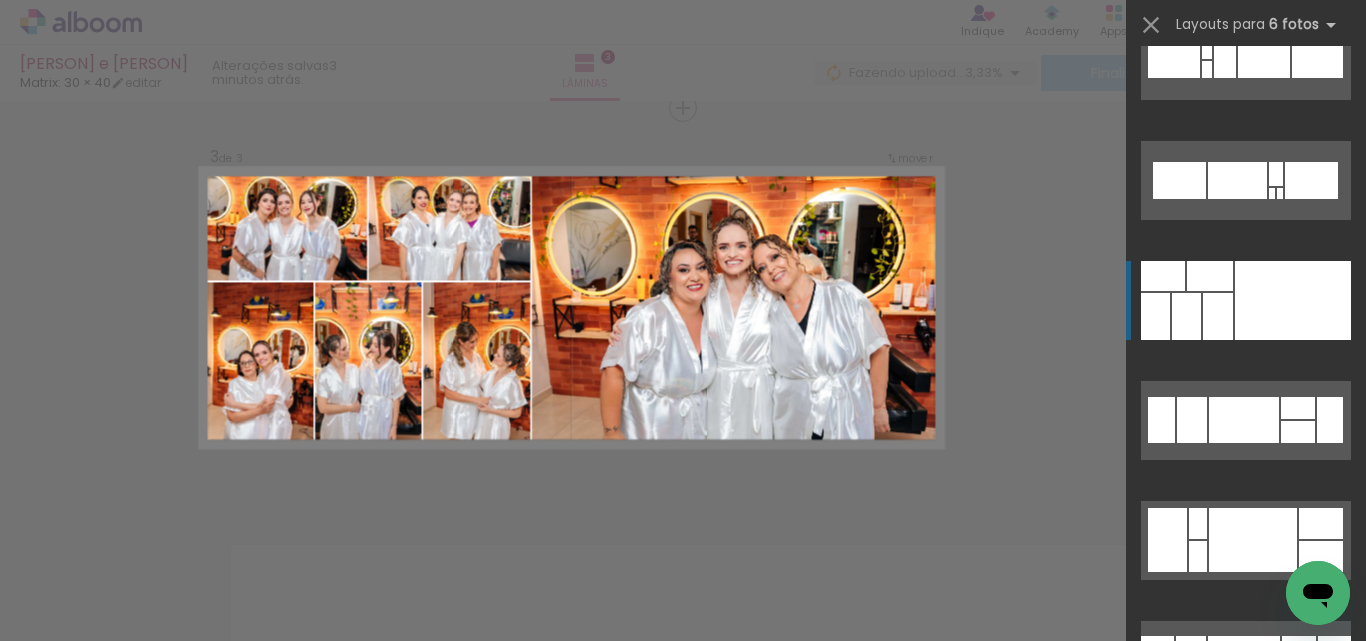 click at bounding box center (1293, 300) 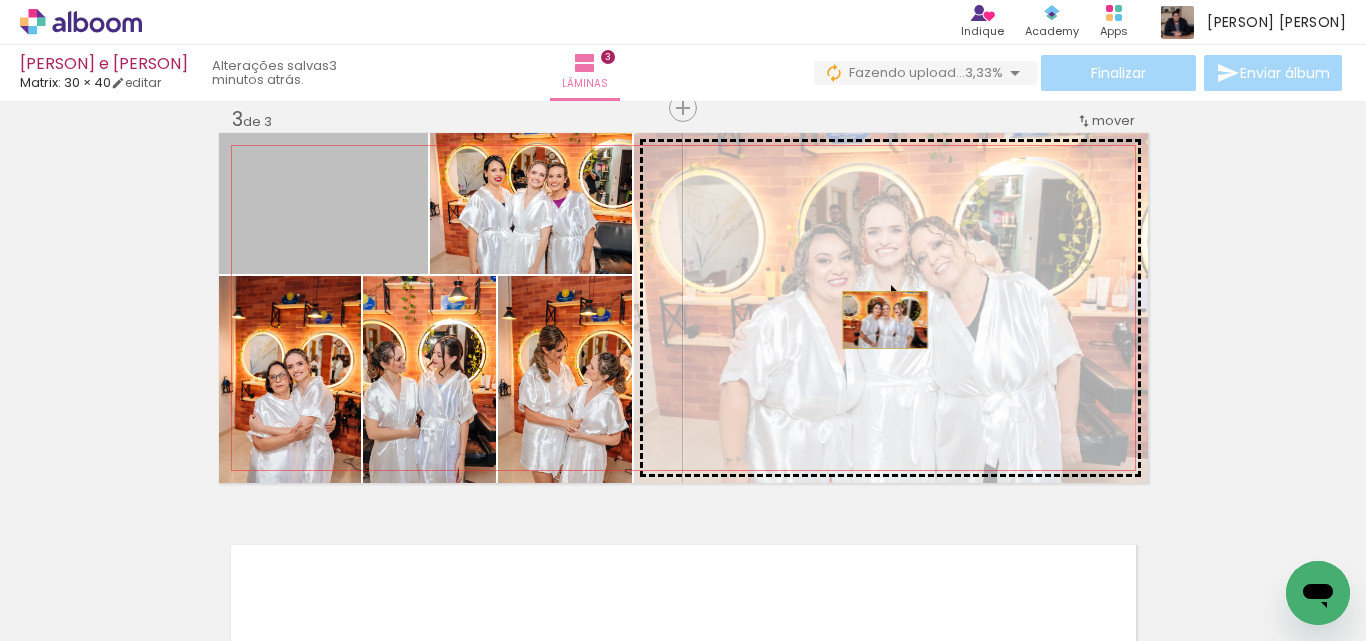 drag, startPoint x: 331, startPoint y: 221, endPoint x: 877, endPoint y: 320, distance: 554.9027 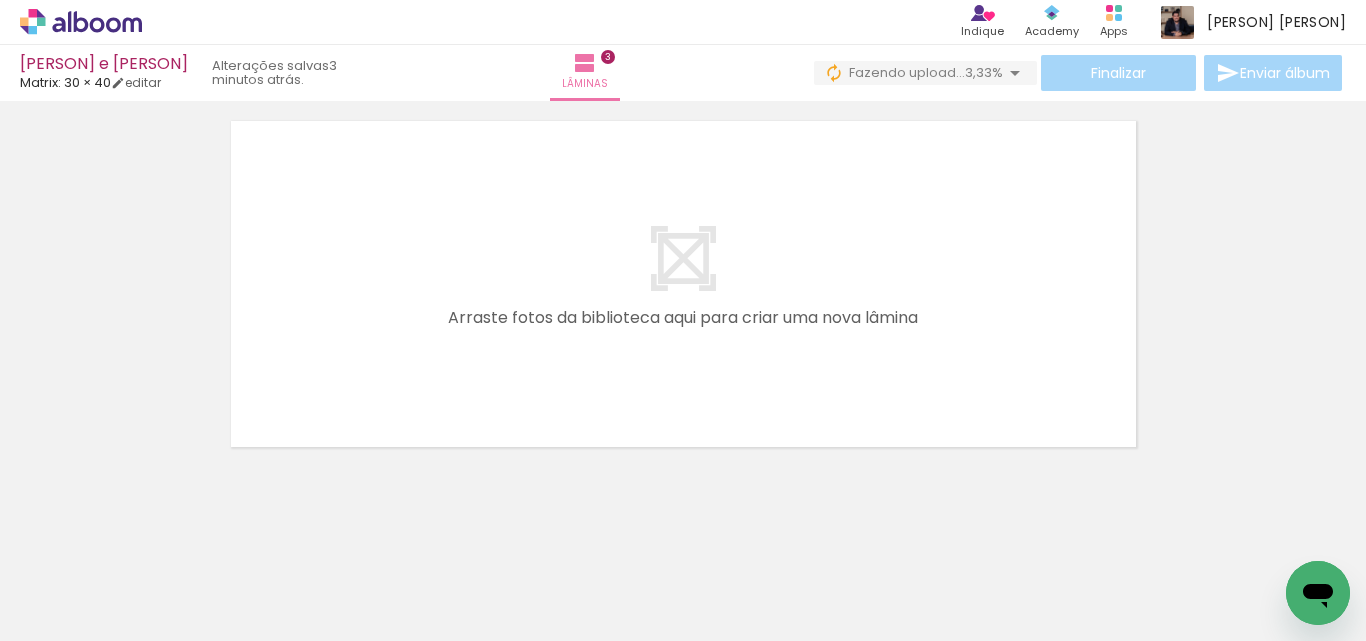 scroll, scrollTop: 1263, scrollLeft: 0, axis: vertical 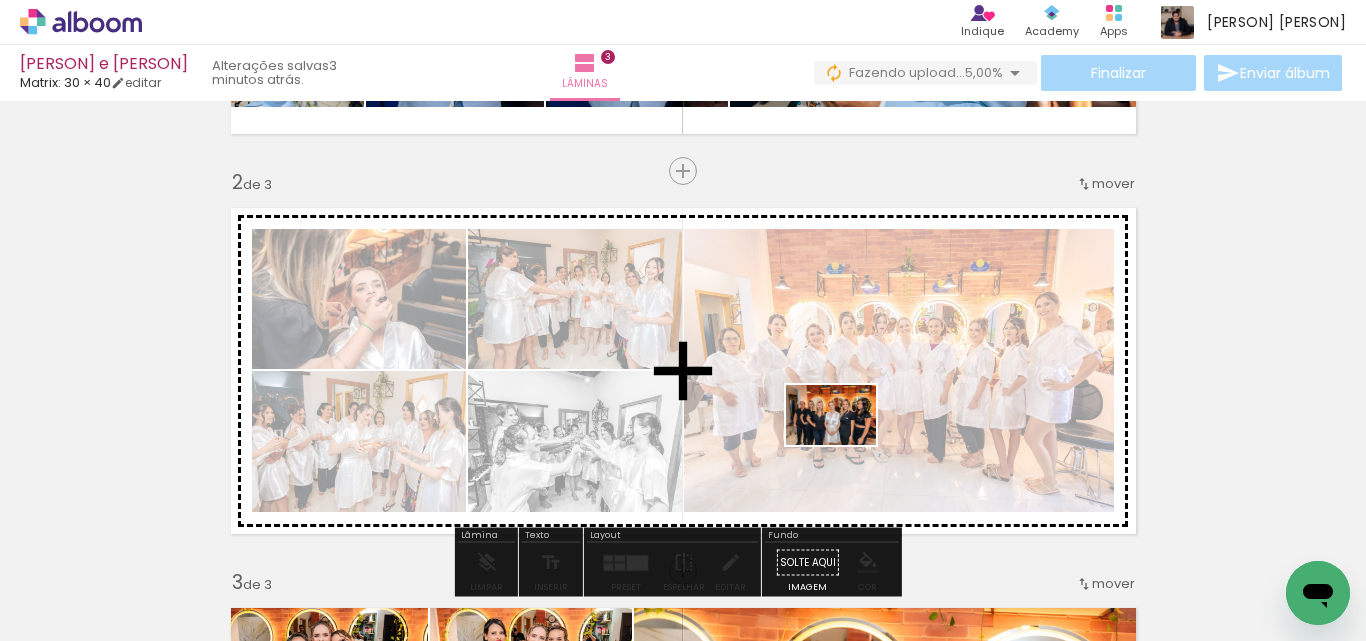 drag, startPoint x: 1000, startPoint y: 573, endPoint x: 846, endPoint y: 445, distance: 200.24985 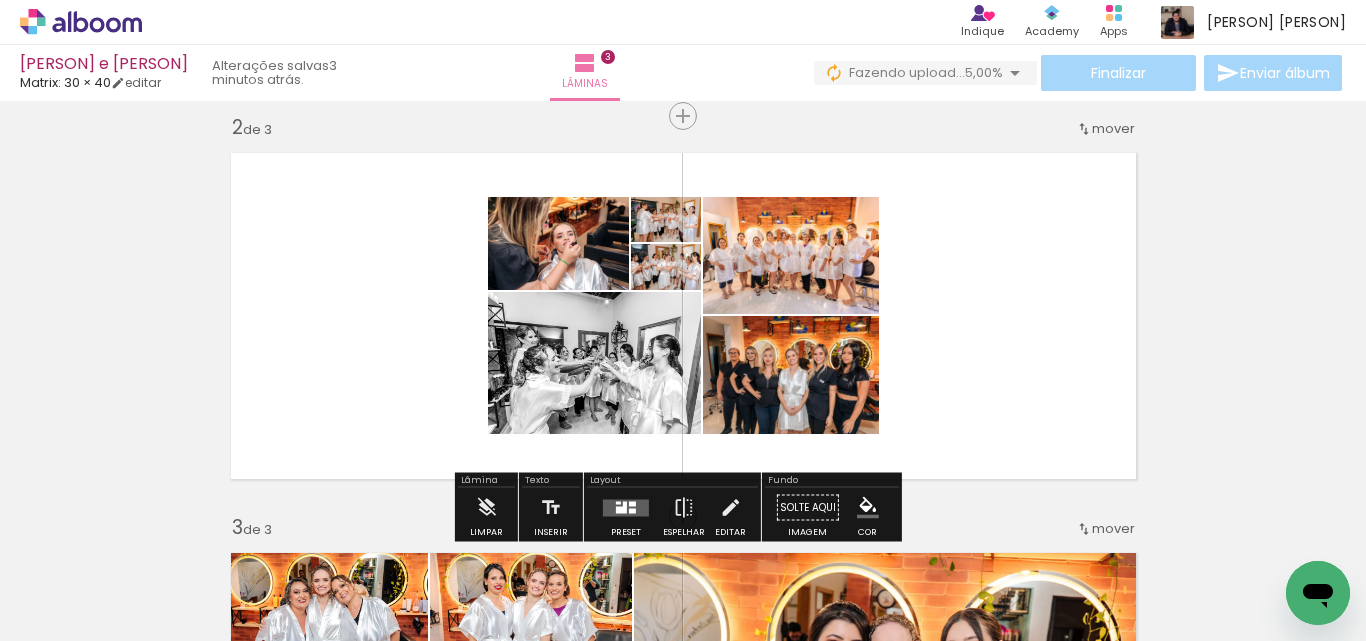 scroll, scrollTop: 463, scrollLeft: 0, axis: vertical 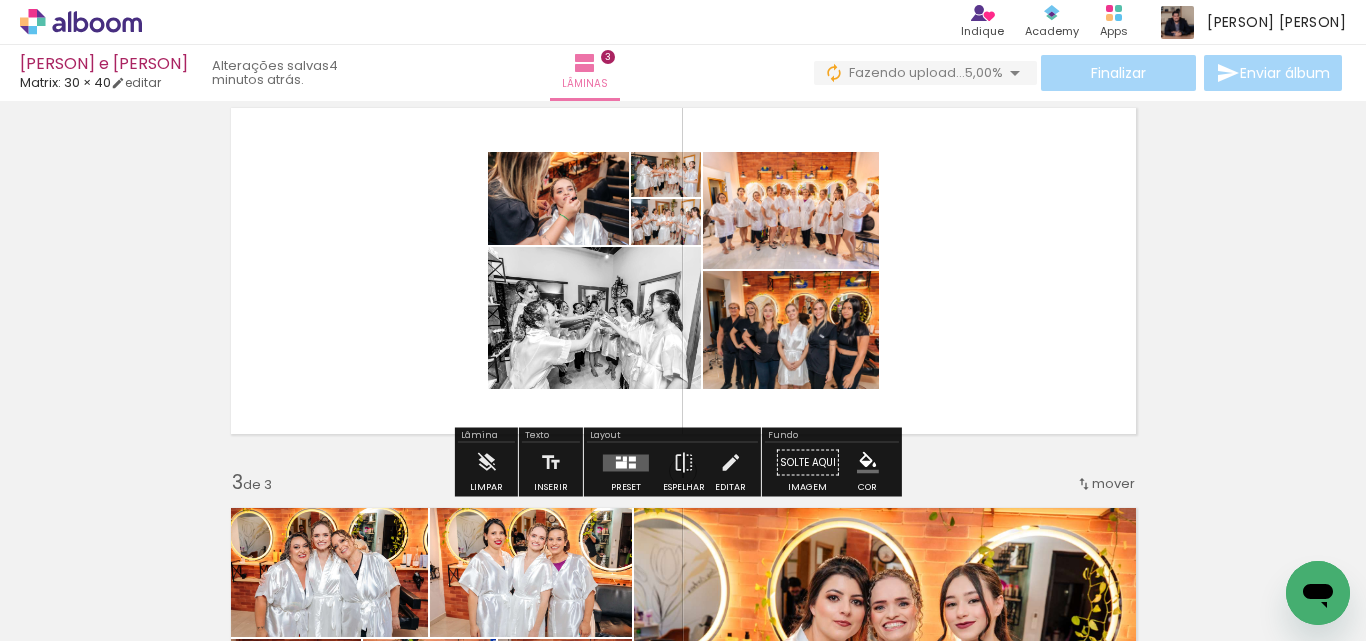 click at bounding box center (632, 465) 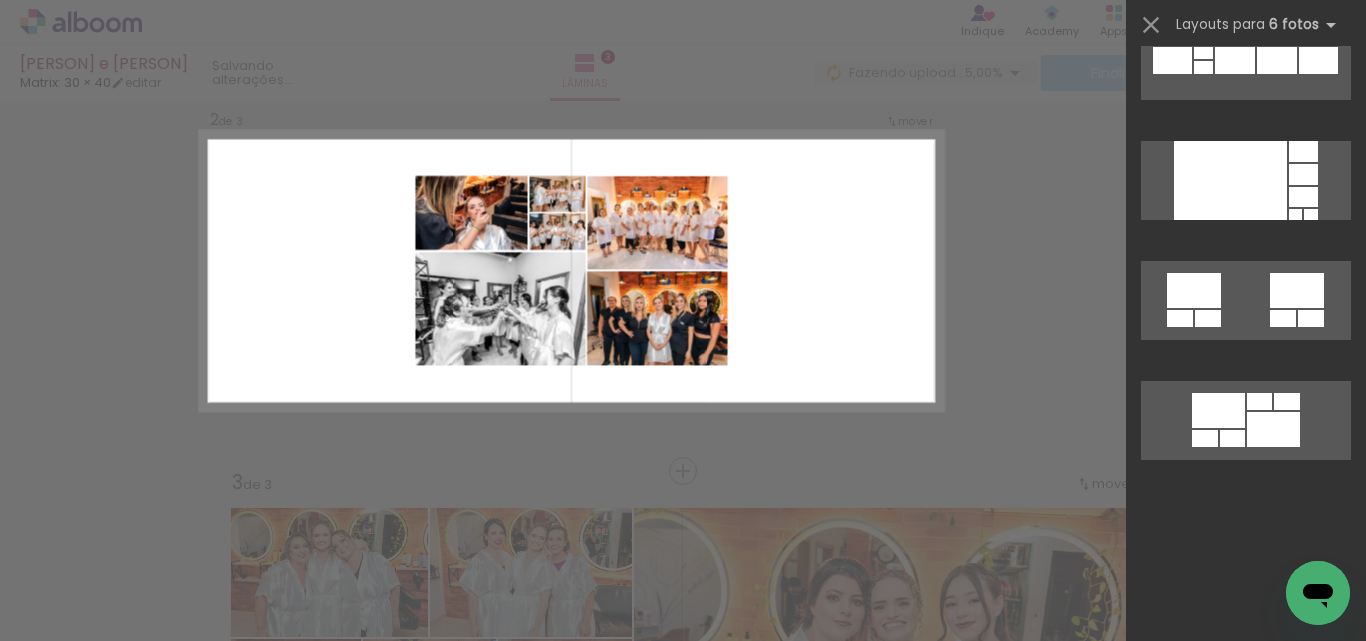 scroll, scrollTop: 0, scrollLeft: 0, axis: both 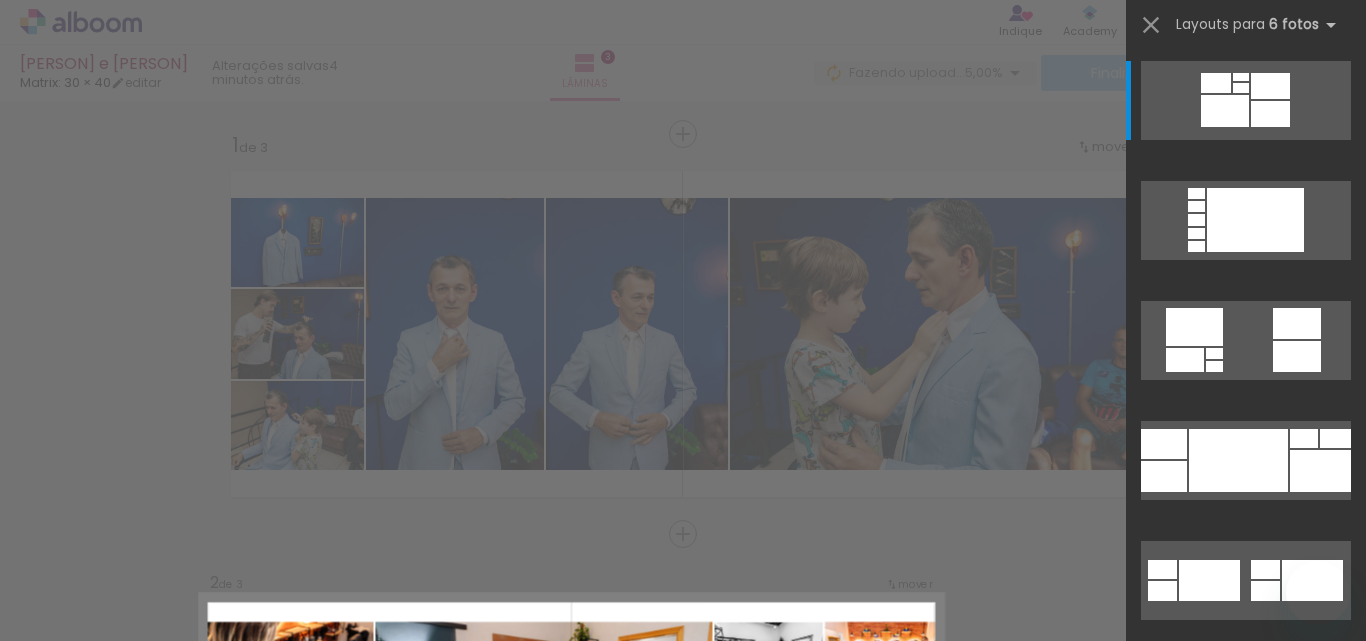 click at bounding box center (1238, 460) 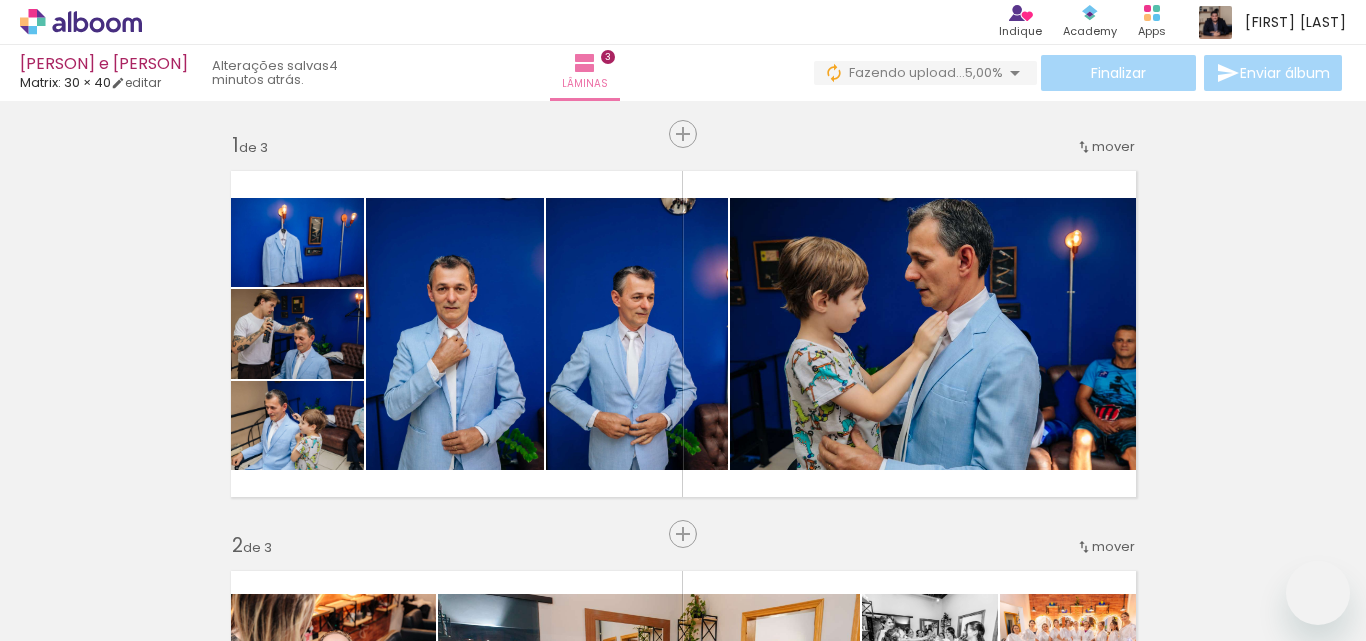 scroll, scrollTop: 0, scrollLeft: 0, axis: both 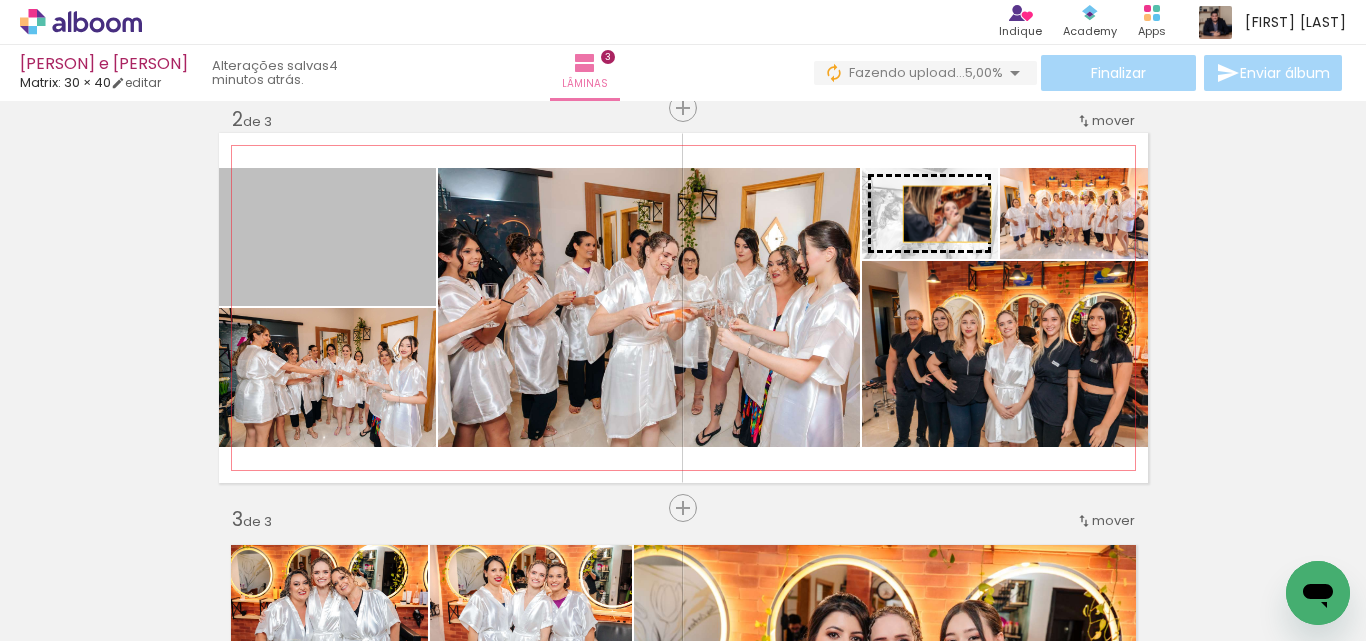 drag, startPoint x: 329, startPoint y: 257, endPoint x: 939, endPoint y: 214, distance: 611.5137 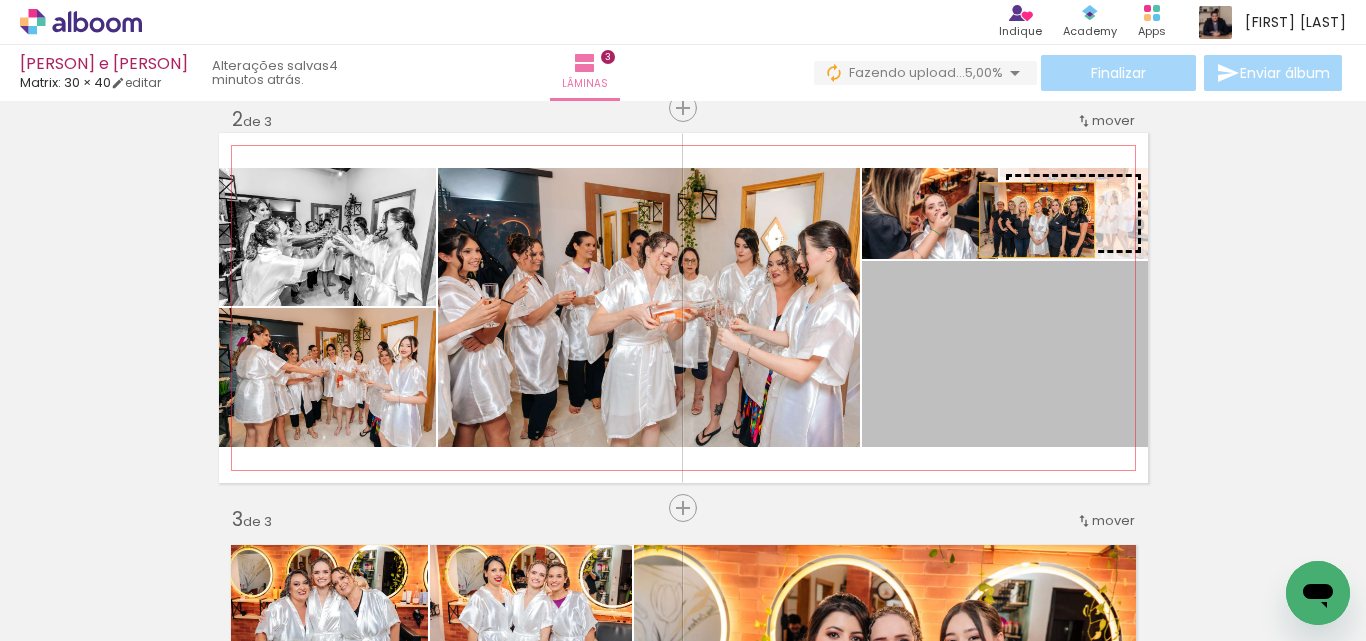 drag, startPoint x: 973, startPoint y: 388, endPoint x: 1029, endPoint y: 220, distance: 177.08755 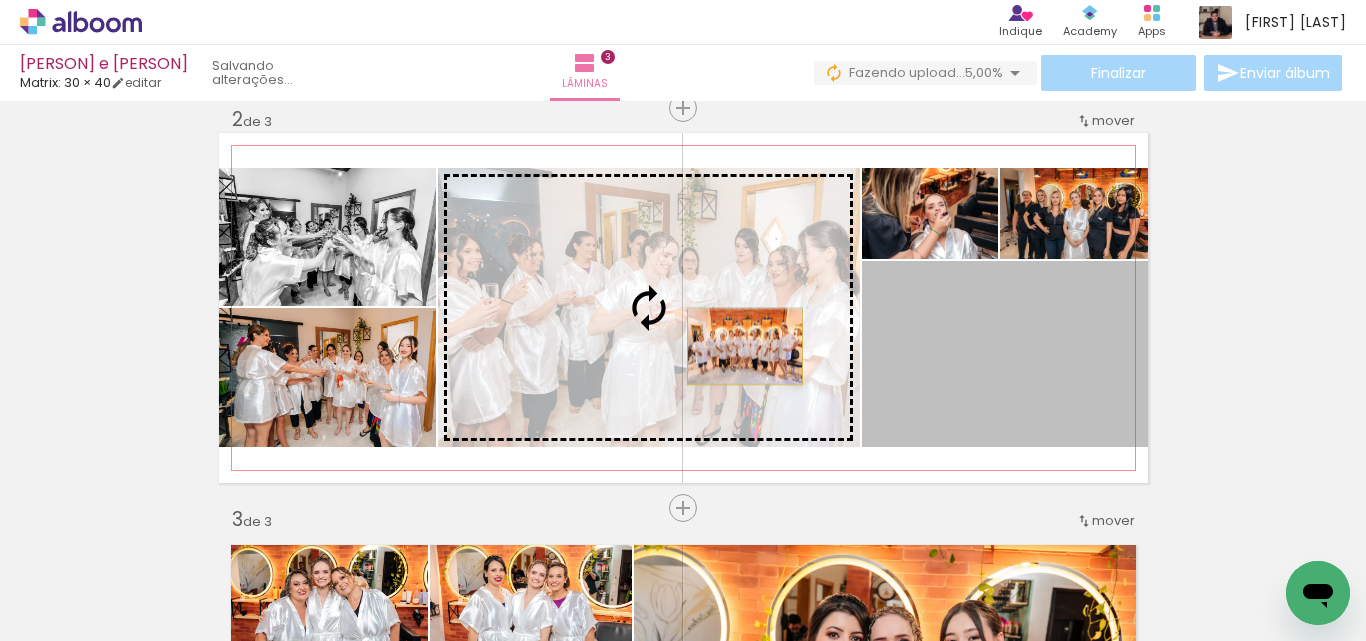 drag, startPoint x: 1028, startPoint y: 368, endPoint x: 734, endPoint y: 347, distance: 294.74905 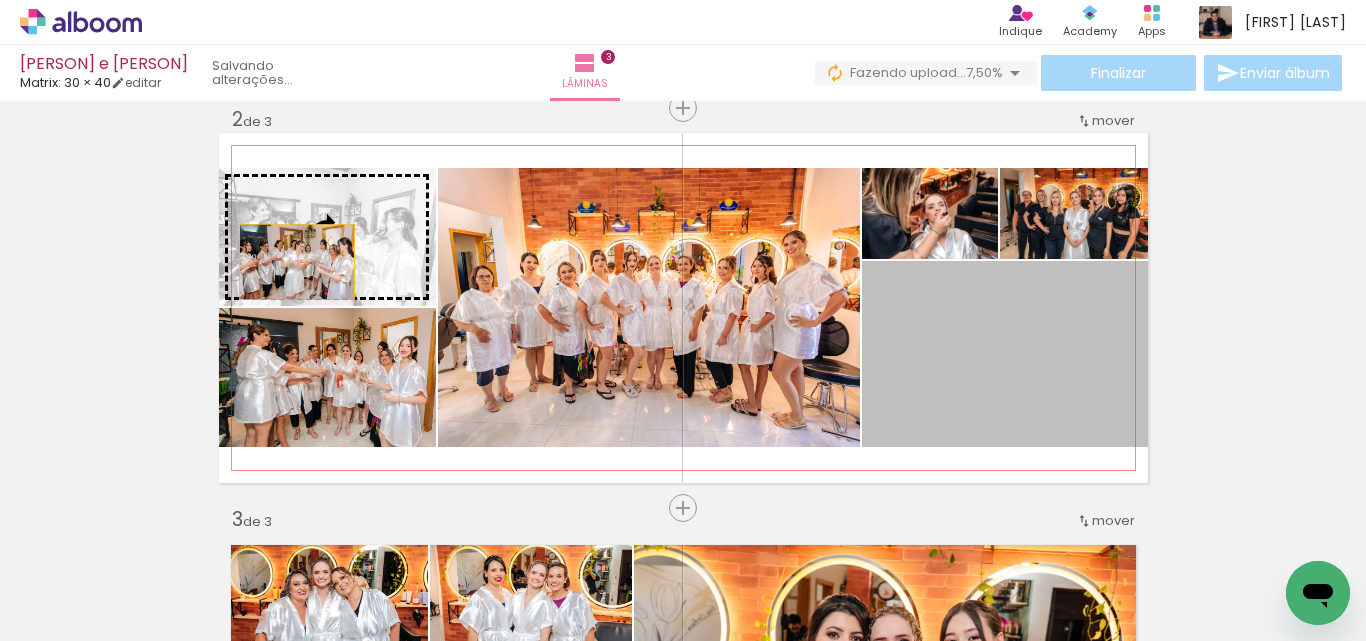drag, startPoint x: 1015, startPoint y: 371, endPoint x: 289, endPoint y: 262, distance: 734.1369 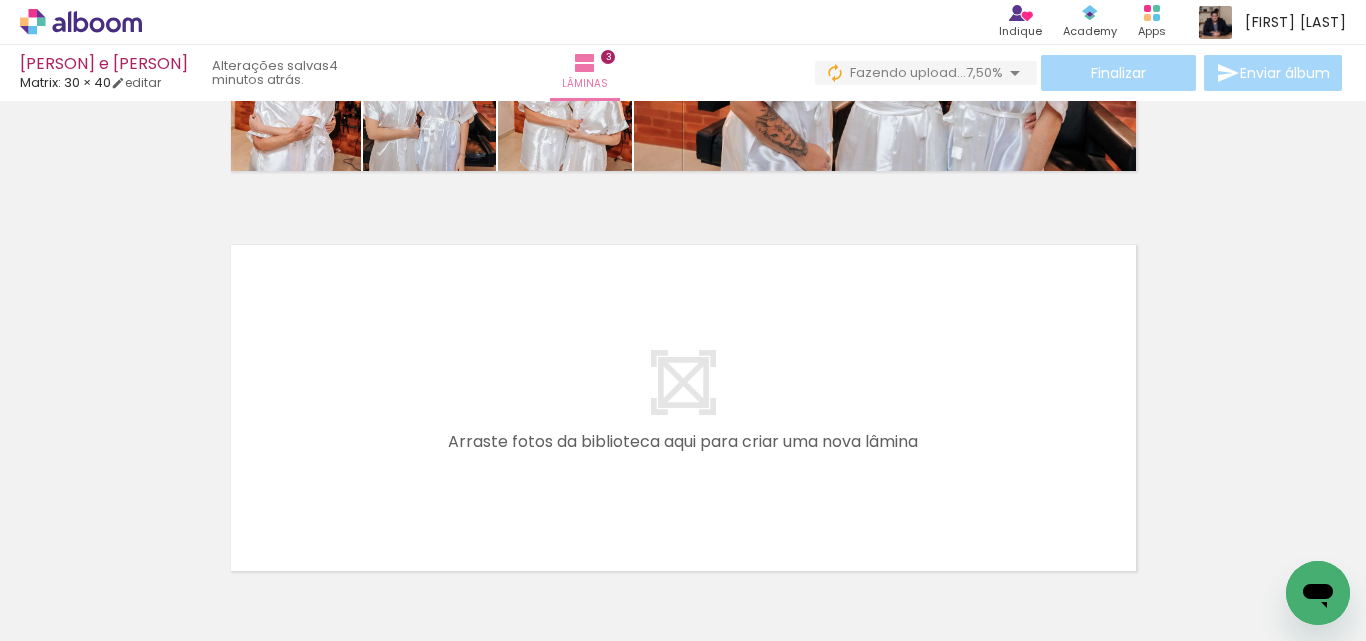 scroll, scrollTop: 1226, scrollLeft: 0, axis: vertical 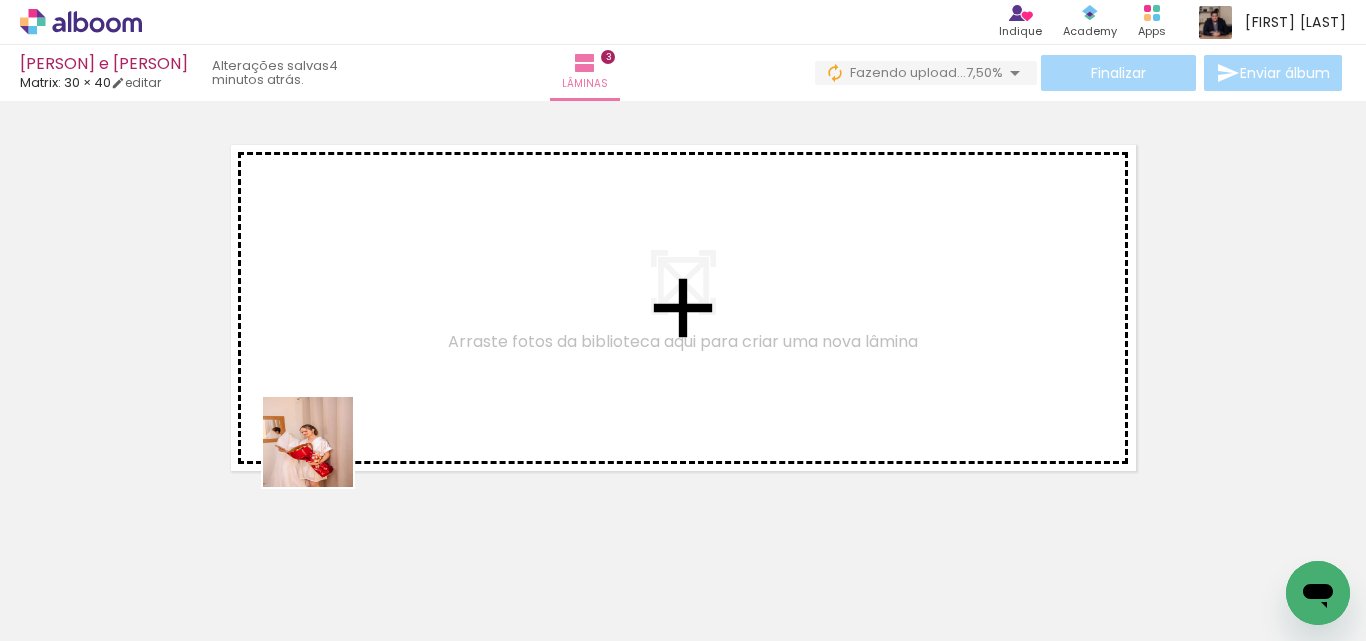drag, startPoint x: 252, startPoint y: 588, endPoint x: 335, endPoint y: 434, distance: 174.94284 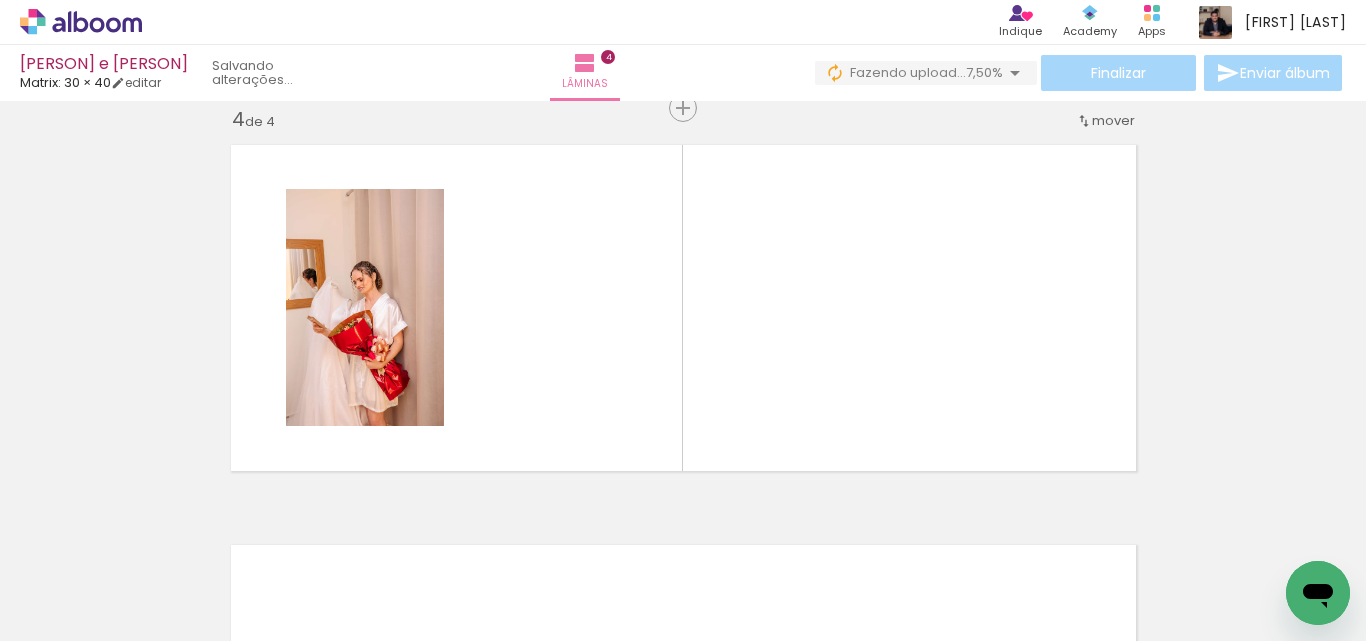 scroll, scrollTop: 1226, scrollLeft: 0, axis: vertical 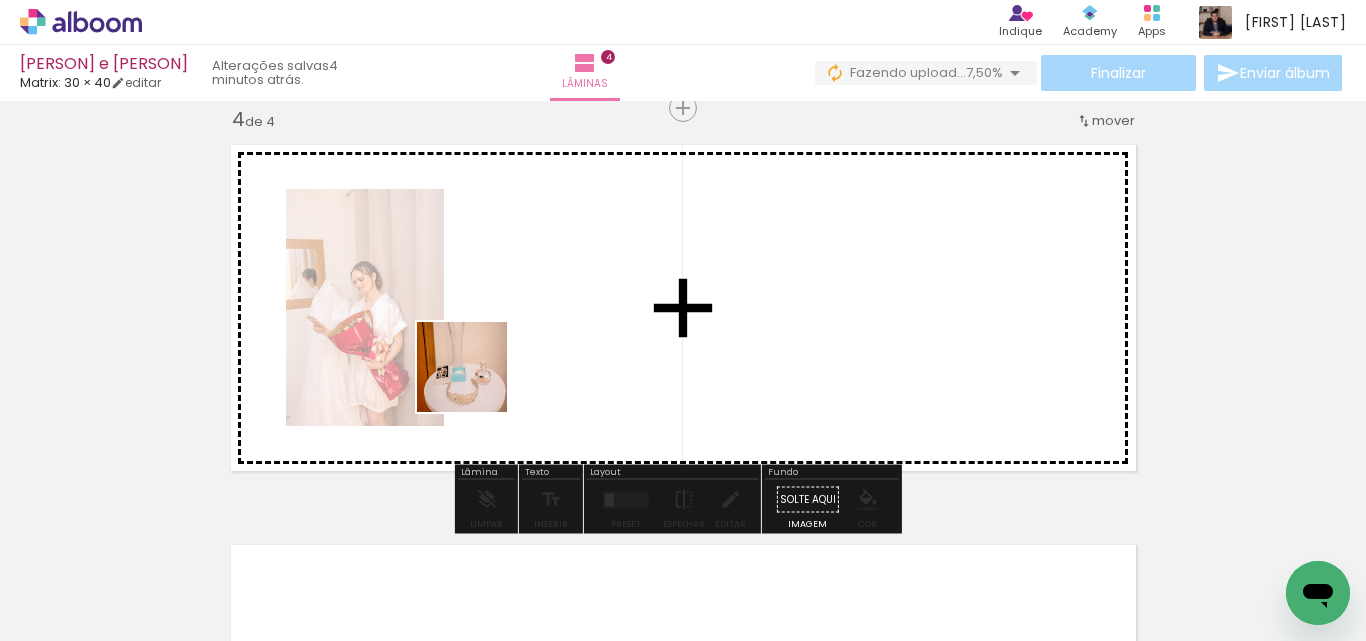 click at bounding box center [683, 320] 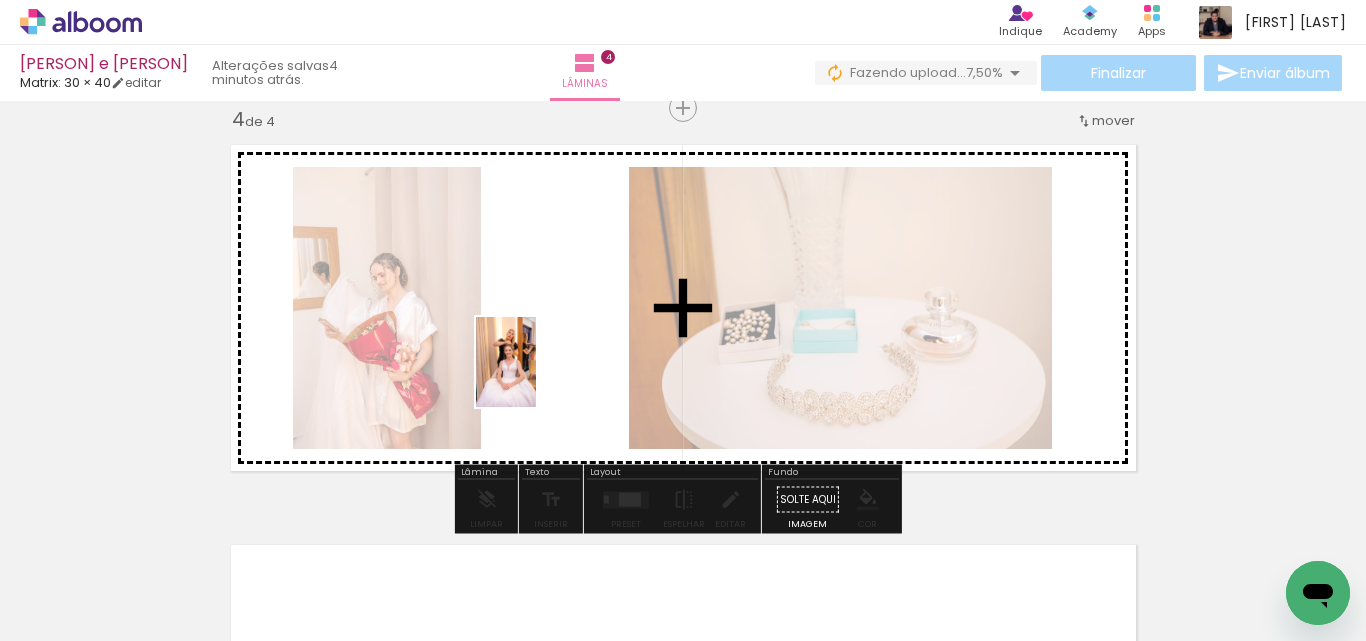 drag, startPoint x: 476, startPoint y: 590, endPoint x: 536, endPoint y: 377, distance: 221.2894 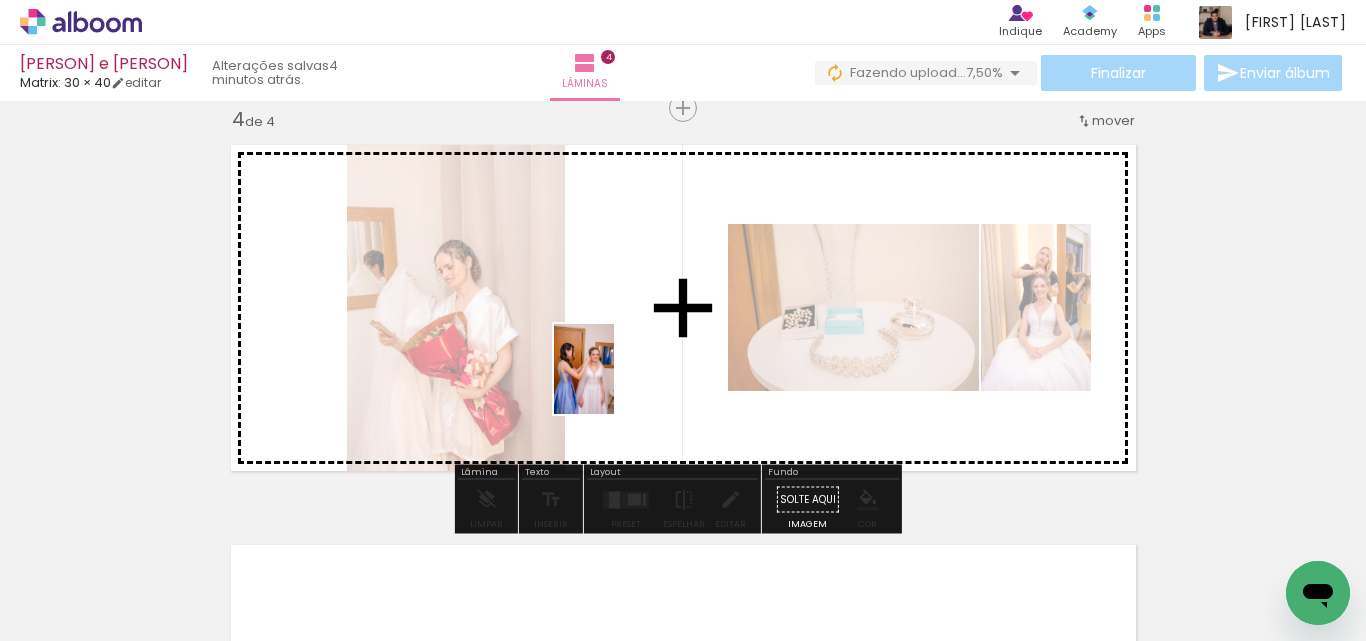 drag, startPoint x: 572, startPoint y: 598, endPoint x: 614, endPoint y: 384, distance: 218.08255 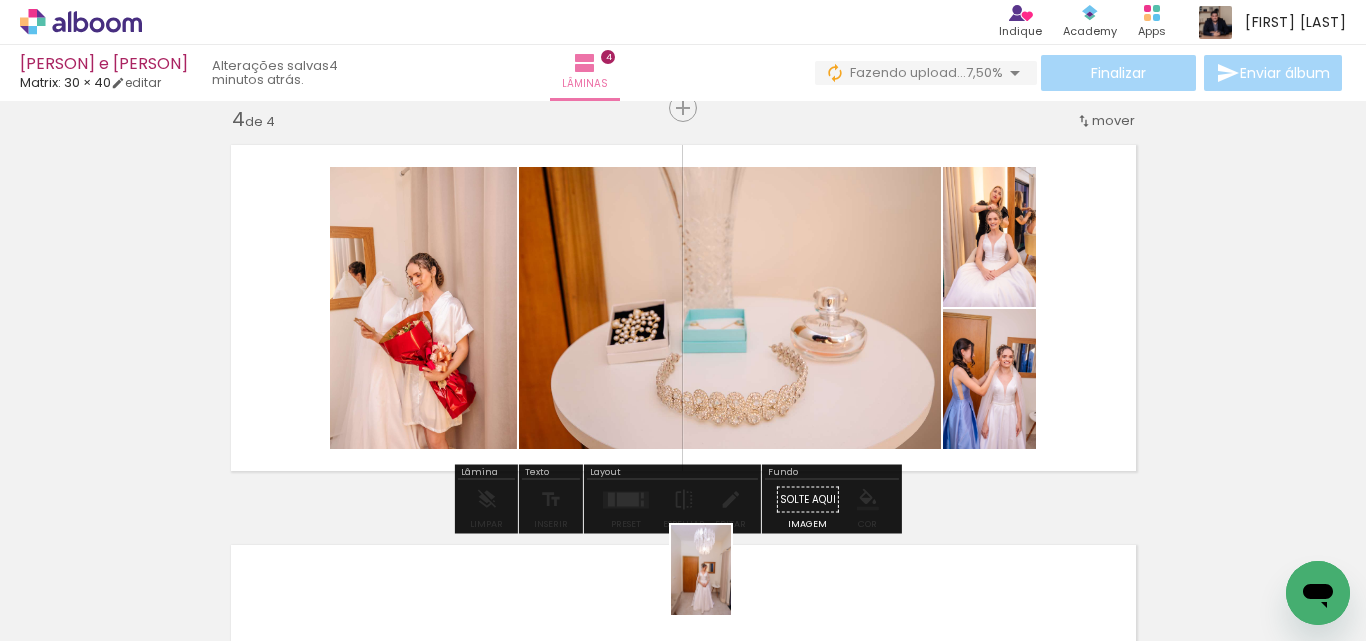 drag, startPoint x: 727, startPoint y: 607, endPoint x: 731, endPoint y: 585, distance: 22.36068 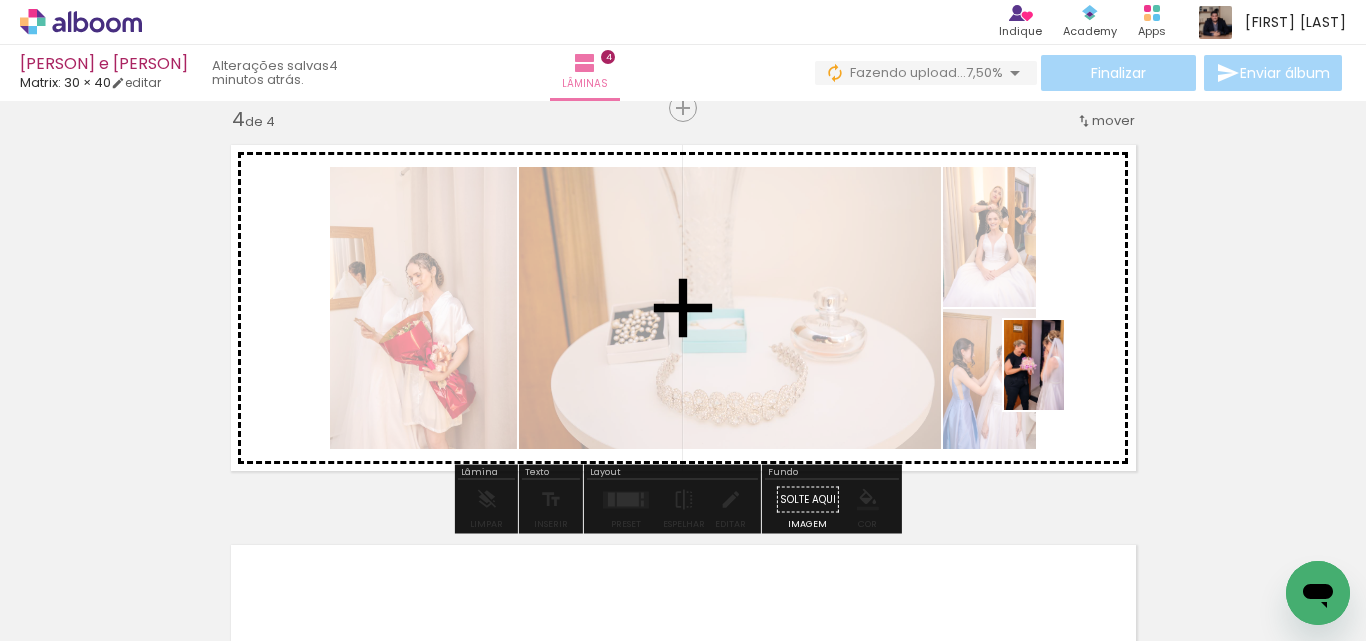 drag, startPoint x: 947, startPoint y: 567, endPoint x: 1064, endPoint y: 380, distance: 220.58559 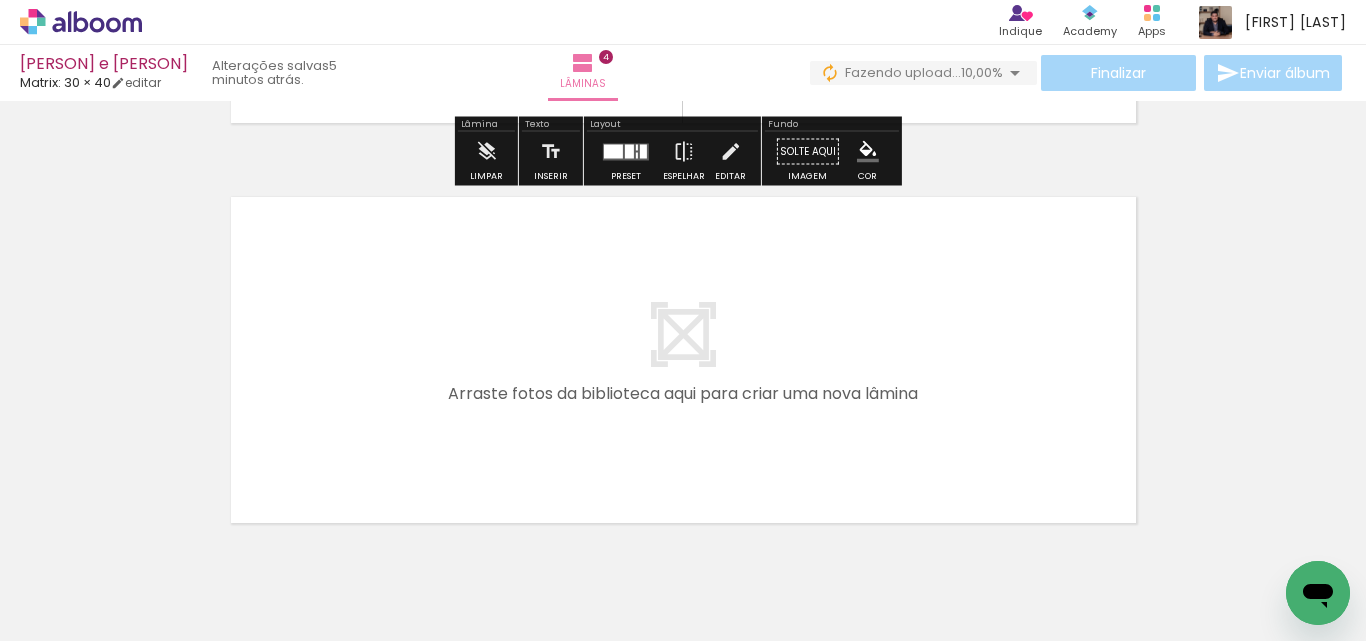 scroll, scrollTop: 1663, scrollLeft: 0, axis: vertical 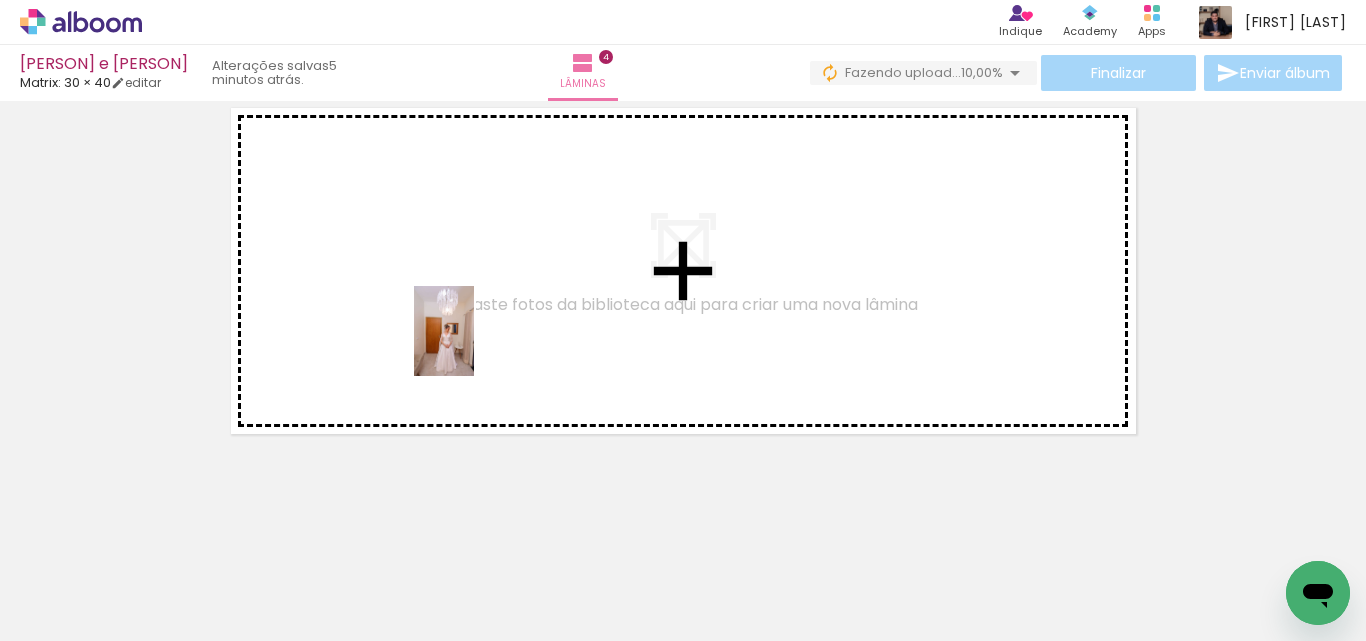 drag, startPoint x: 698, startPoint y: 605, endPoint x: 474, endPoint y: 346, distance: 342.4281 